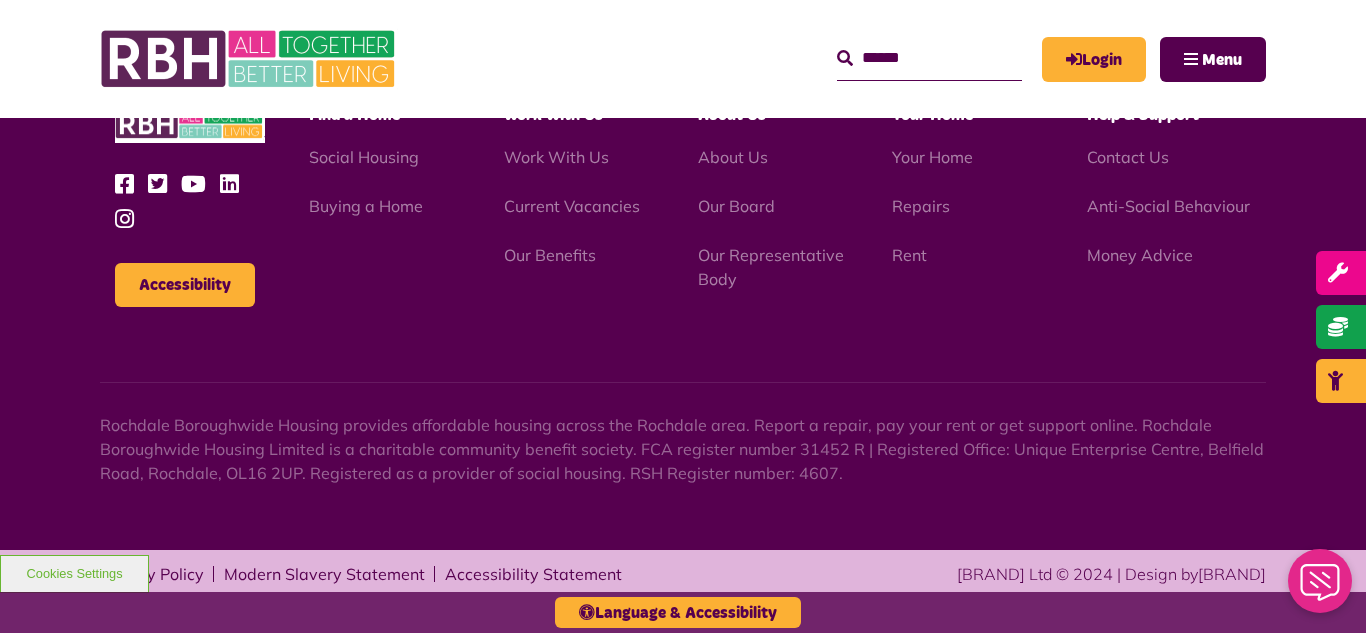 scroll, scrollTop: 0, scrollLeft: 0, axis: both 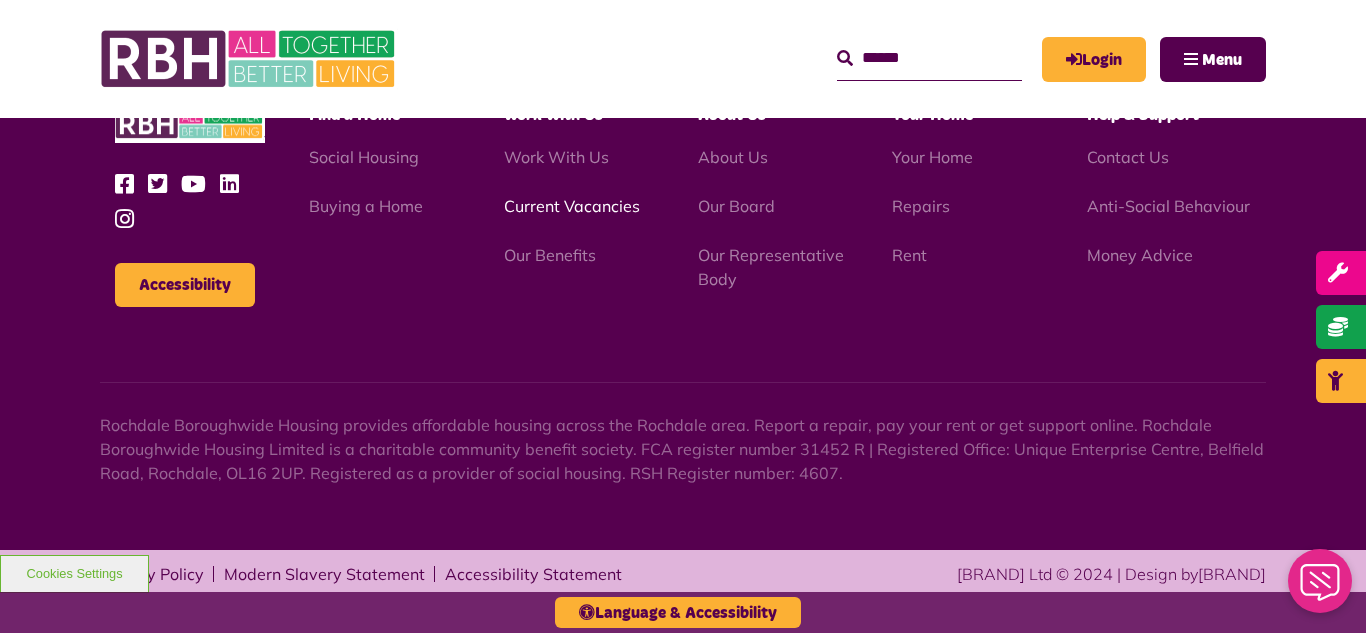 click on "Current Vacancies" at bounding box center (572, 206) 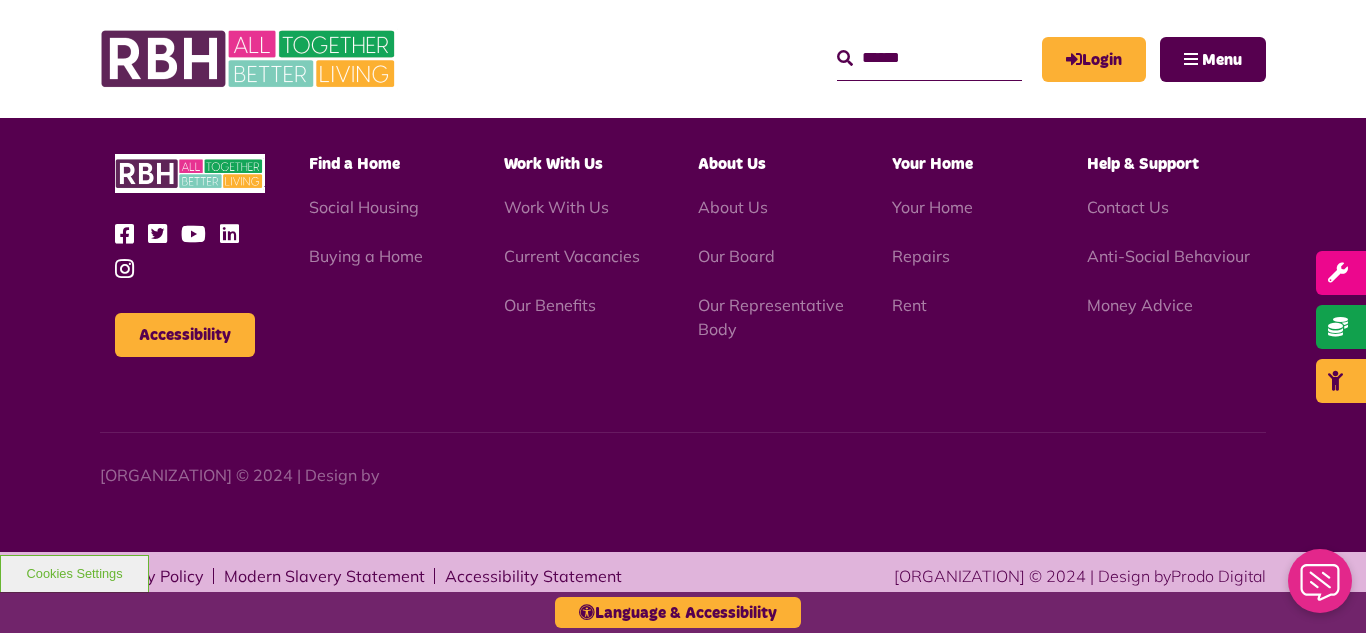 scroll, scrollTop: 2831, scrollLeft: 0, axis: vertical 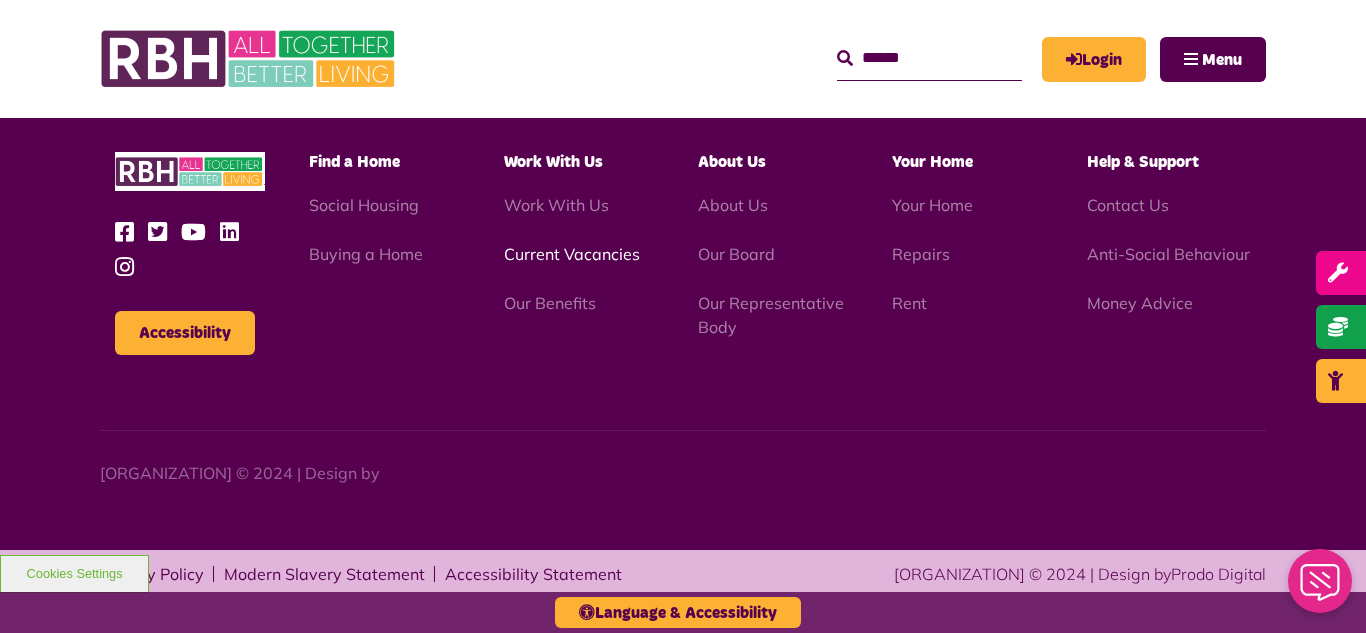 click on "Current Vacancies" at bounding box center (572, 254) 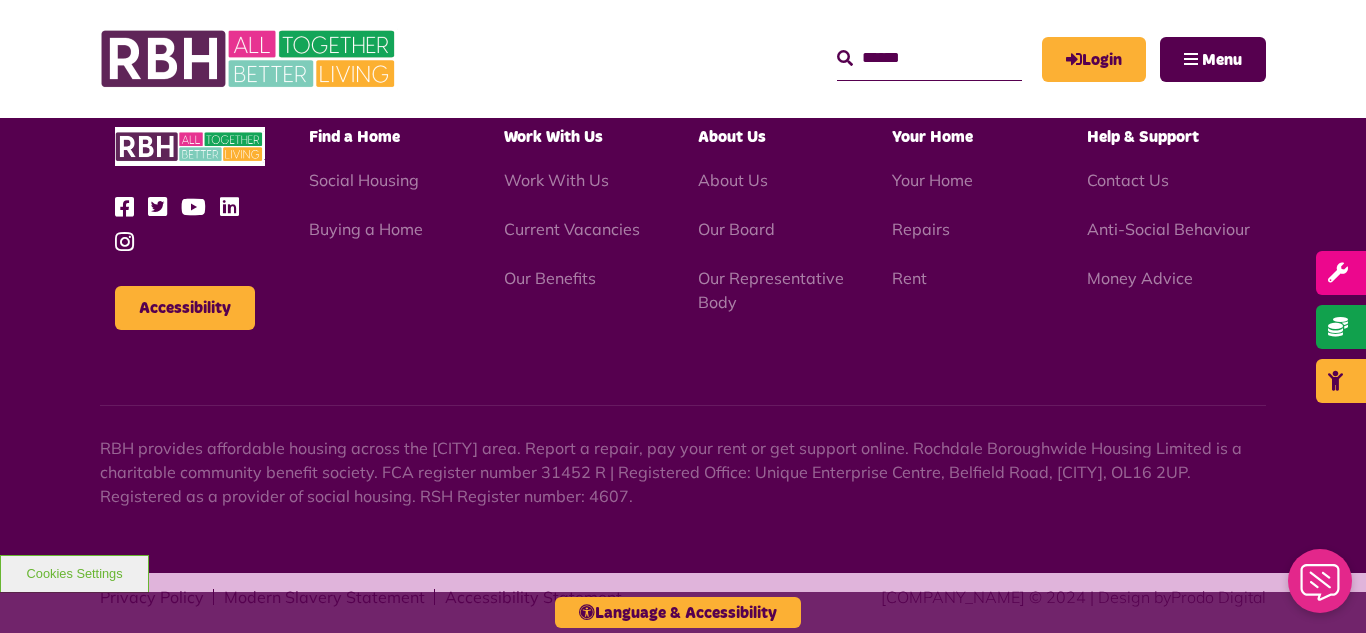 scroll, scrollTop: 2831, scrollLeft: 0, axis: vertical 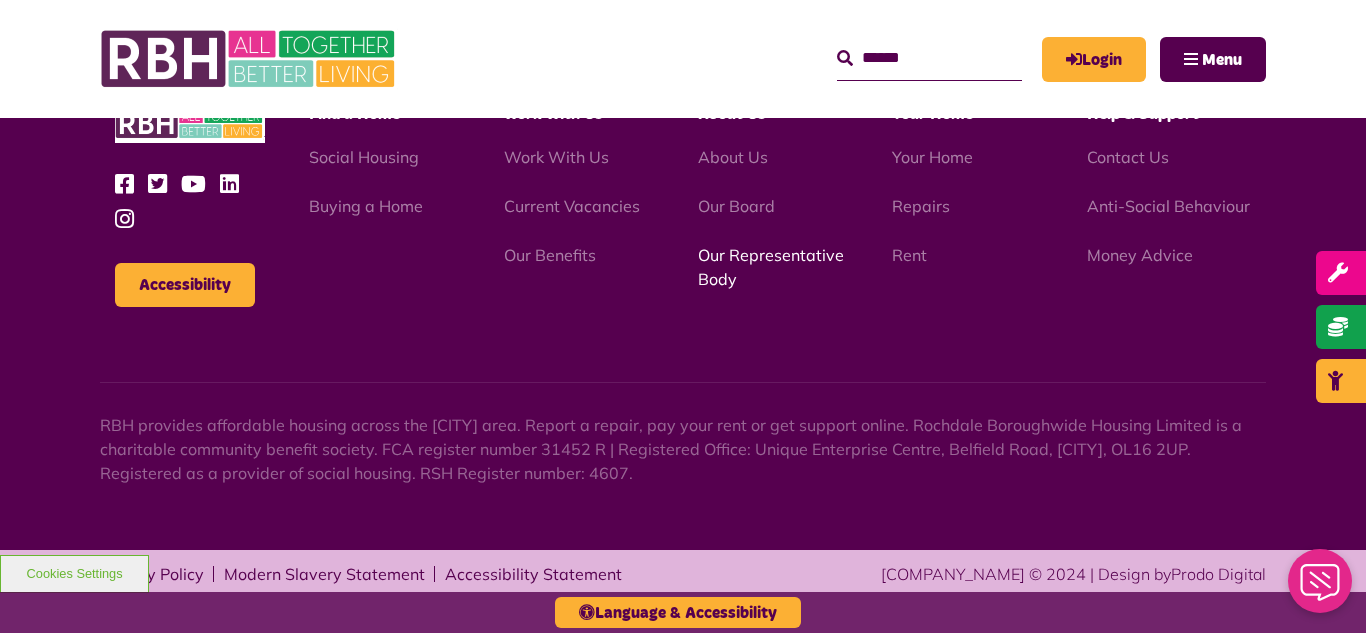 click on "Our Representative Body" at bounding box center (771, 267) 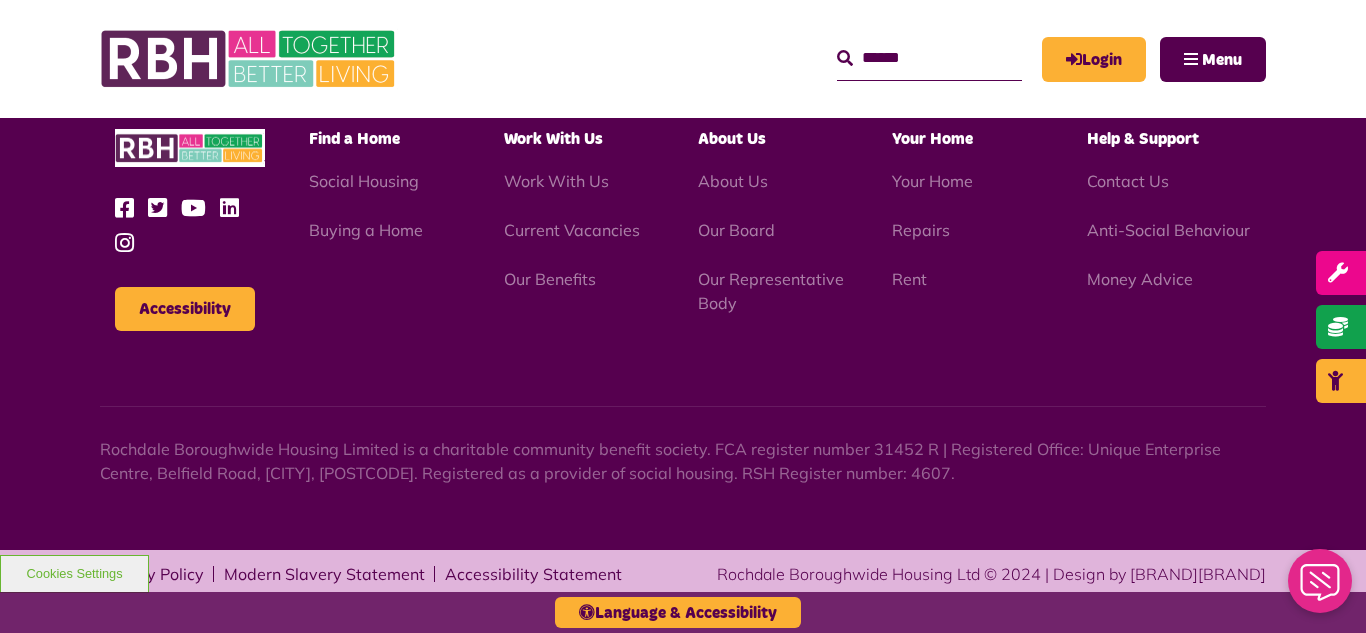 scroll, scrollTop: 6231, scrollLeft: 0, axis: vertical 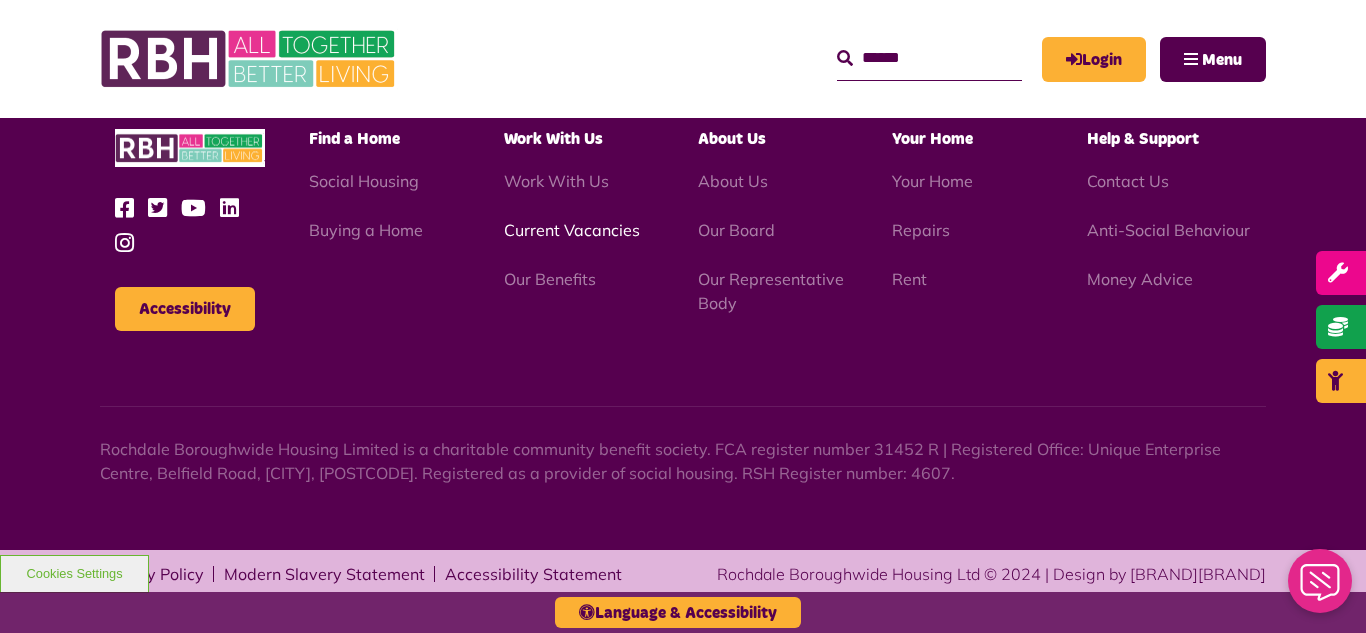 click on "Current Vacancies" at bounding box center (572, 230) 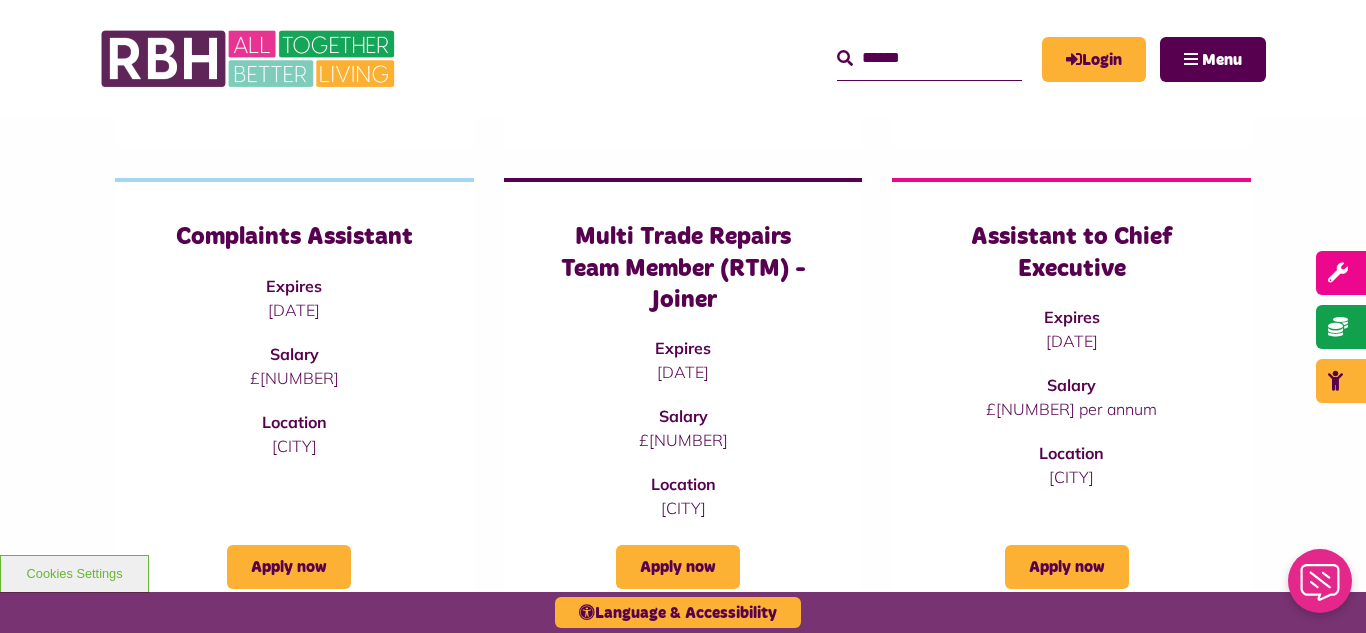 scroll, scrollTop: 640, scrollLeft: 0, axis: vertical 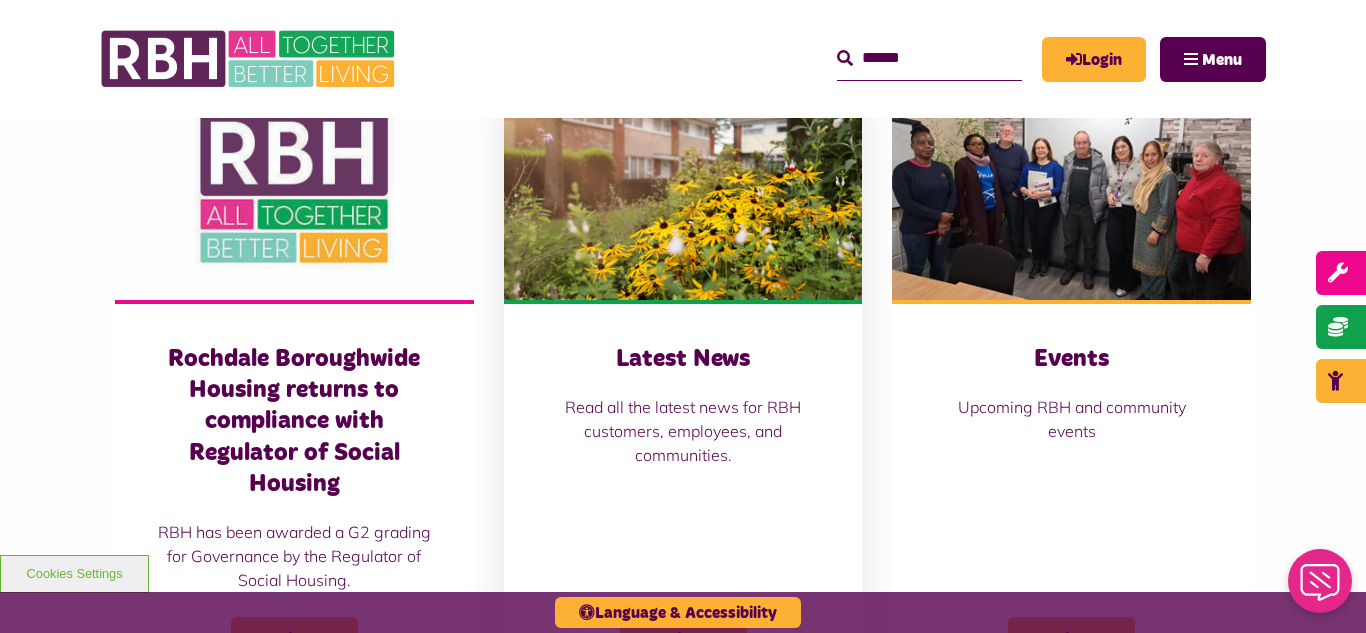 click at bounding box center [683, 188] 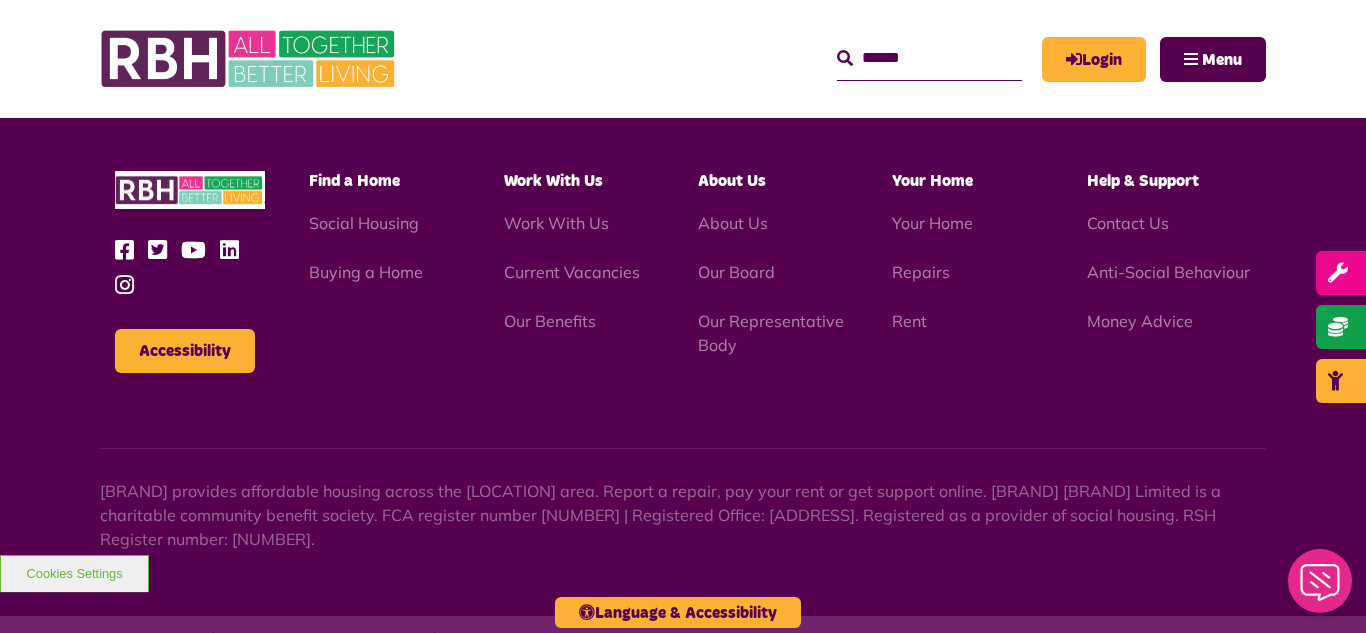 scroll, scrollTop: 1477, scrollLeft: 0, axis: vertical 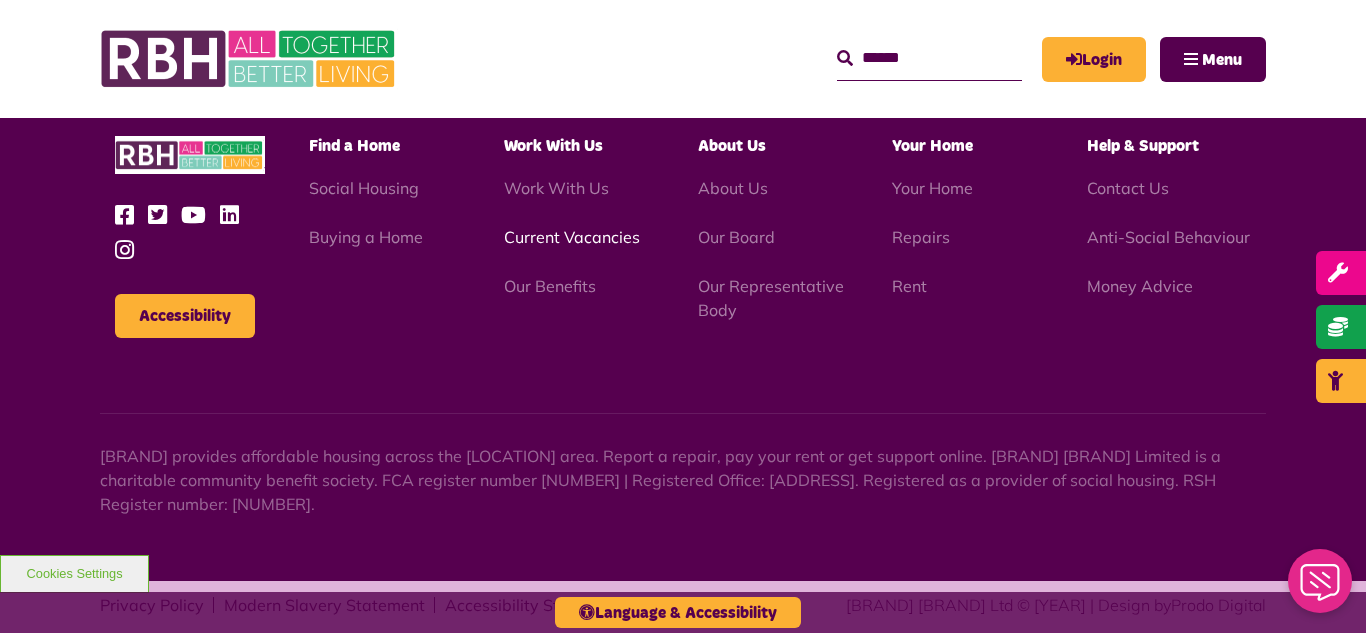click on "Current Vacancies" at bounding box center [572, 237] 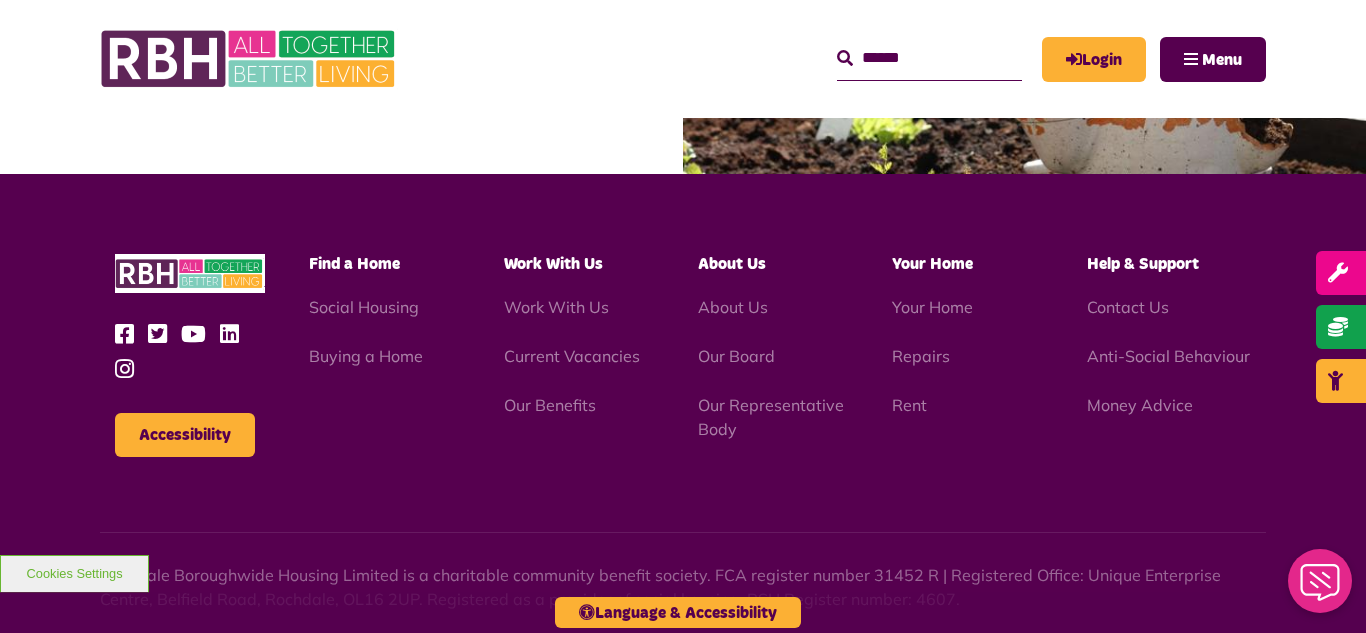 scroll, scrollTop: 2831, scrollLeft: 0, axis: vertical 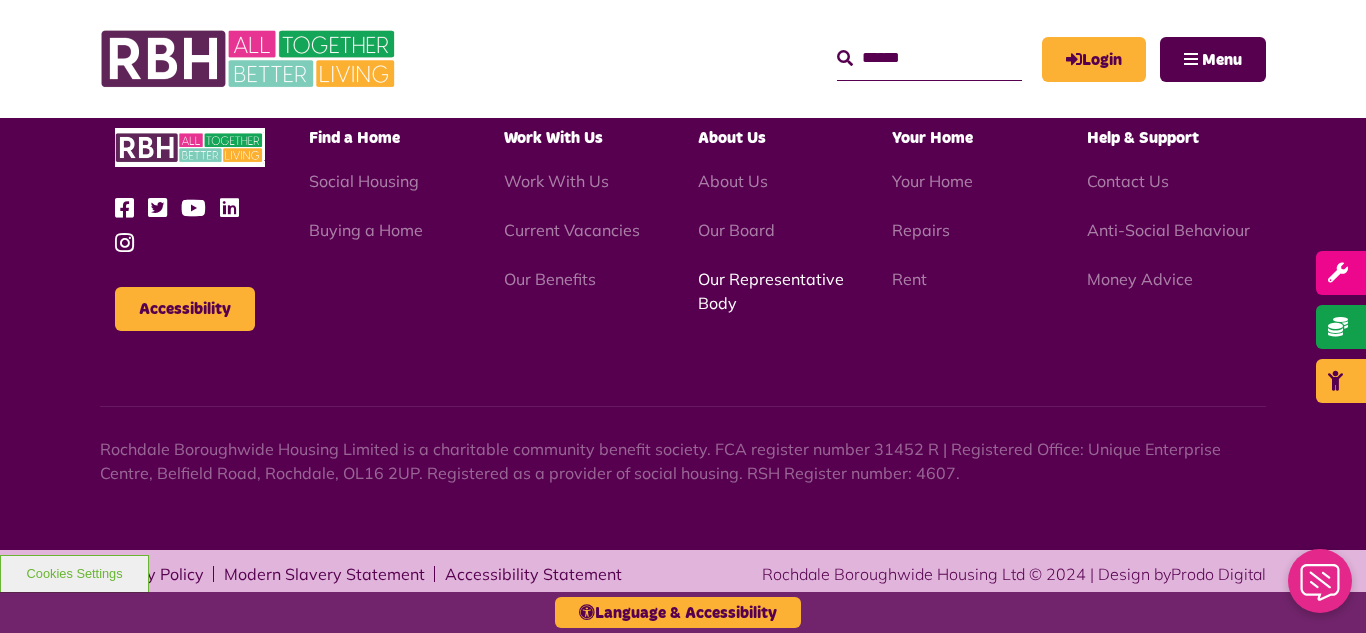 click on "Our Representative Body" at bounding box center [771, 291] 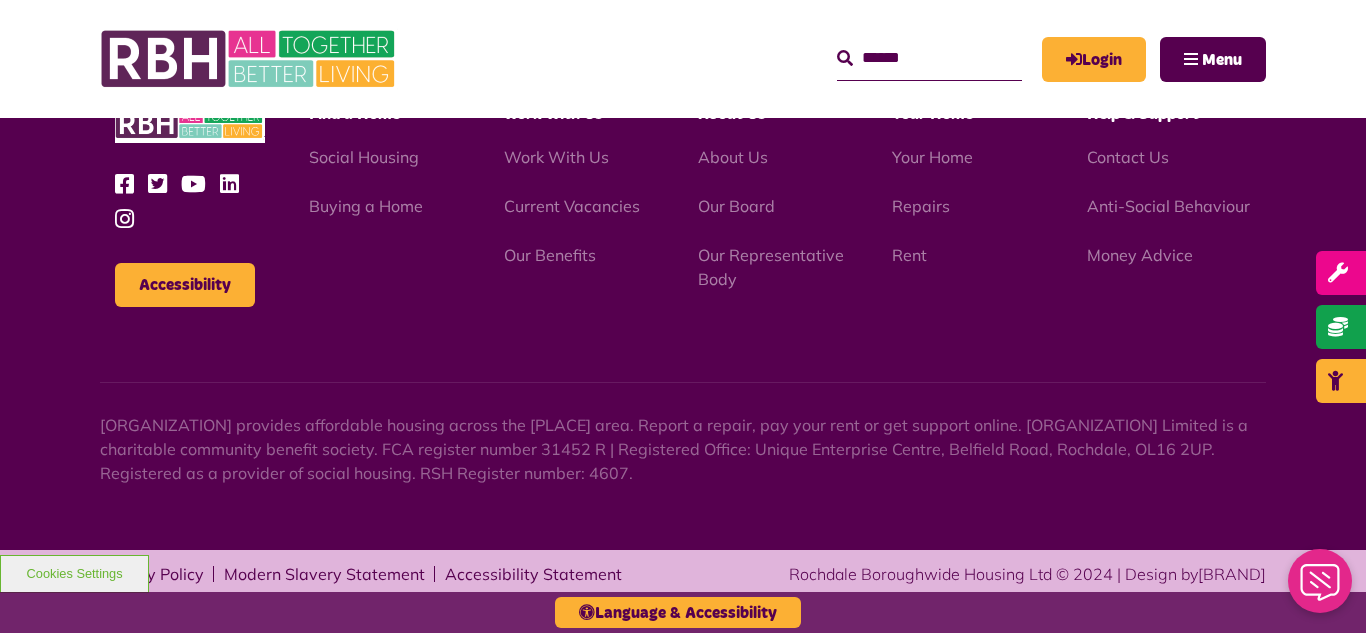 scroll, scrollTop: 6231, scrollLeft: 0, axis: vertical 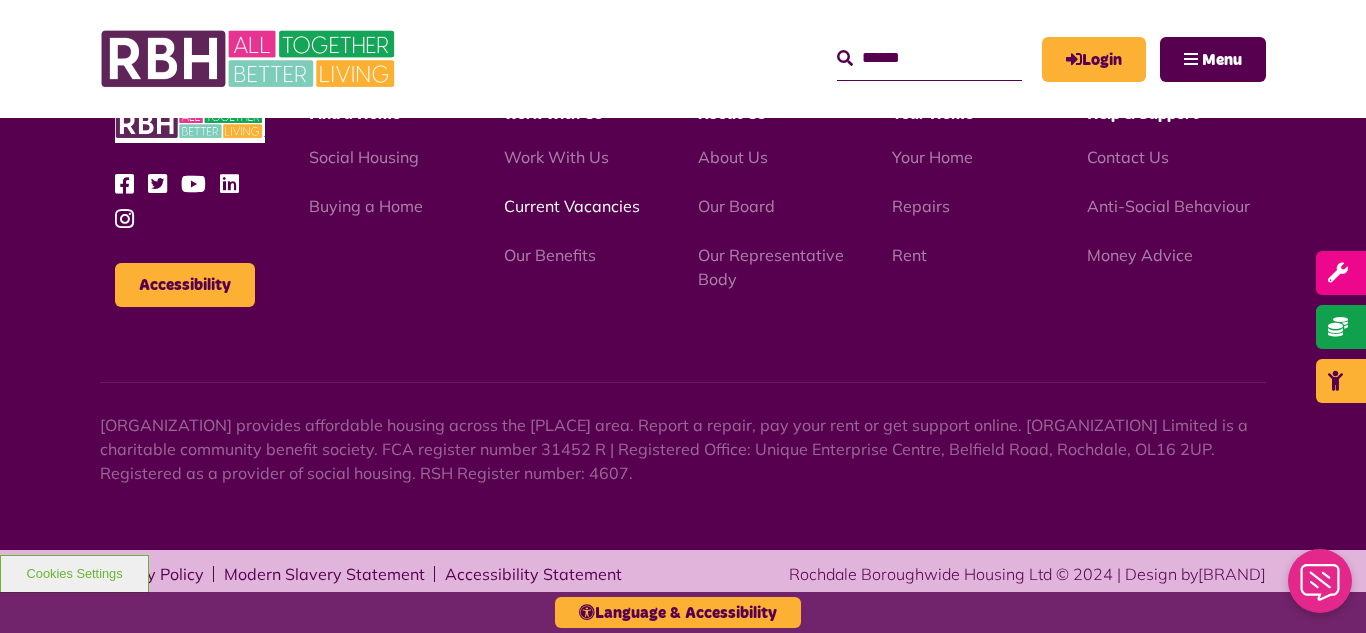click on "Current Vacancies" at bounding box center (572, 206) 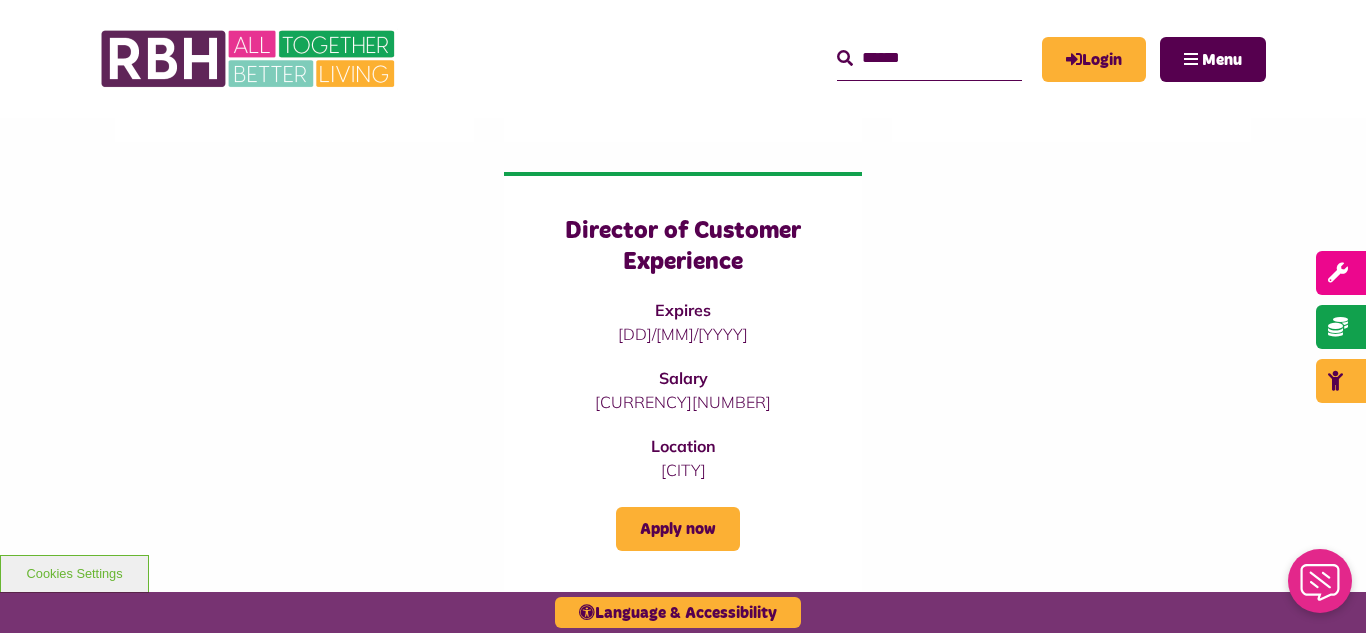 scroll, scrollTop: 1200, scrollLeft: 0, axis: vertical 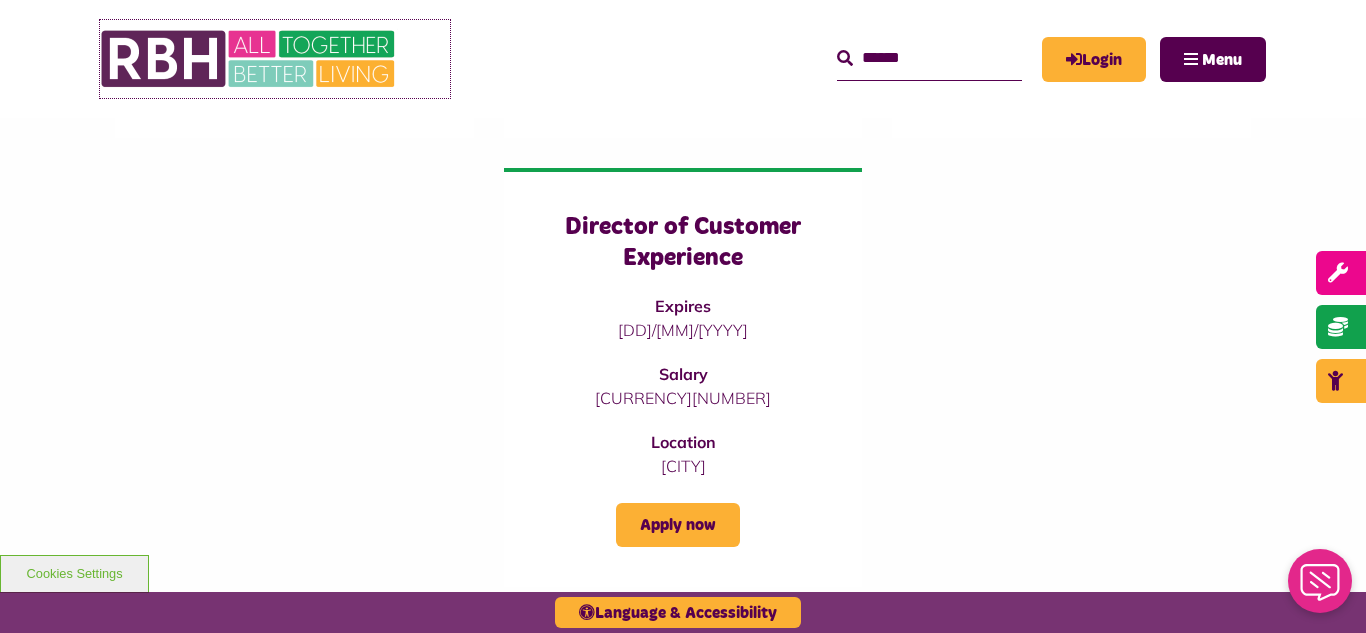 click at bounding box center (250, 59) 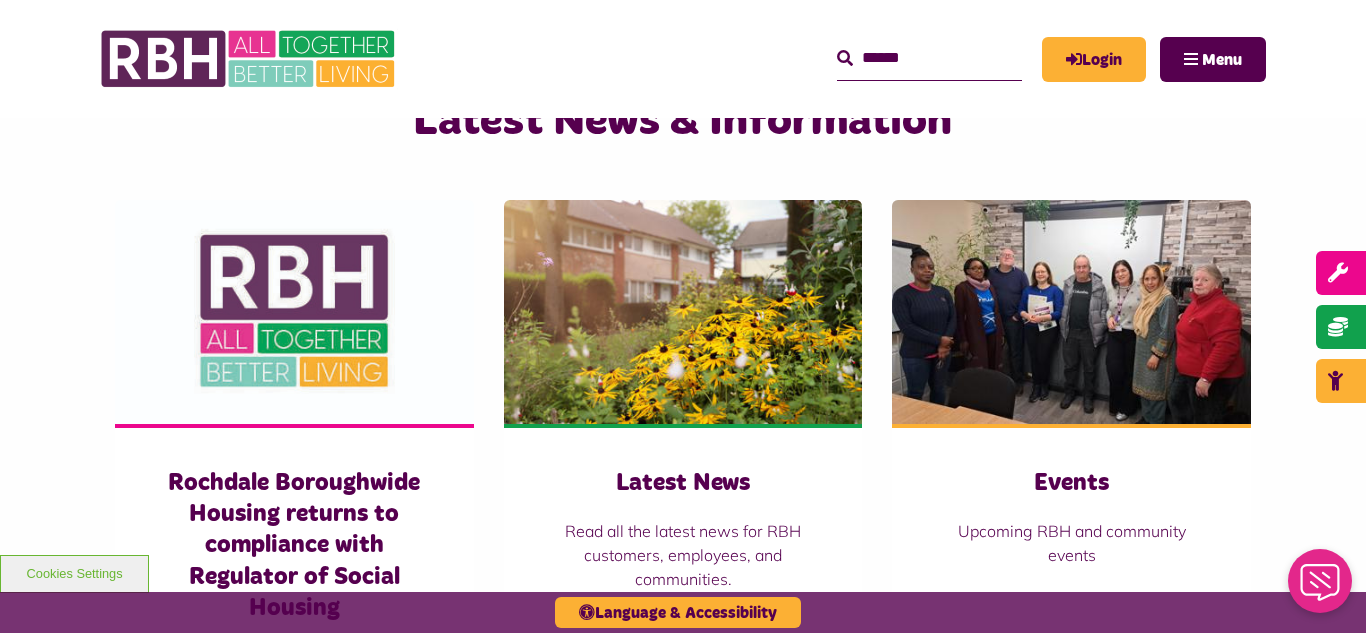 scroll, scrollTop: 1280, scrollLeft: 0, axis: vertical 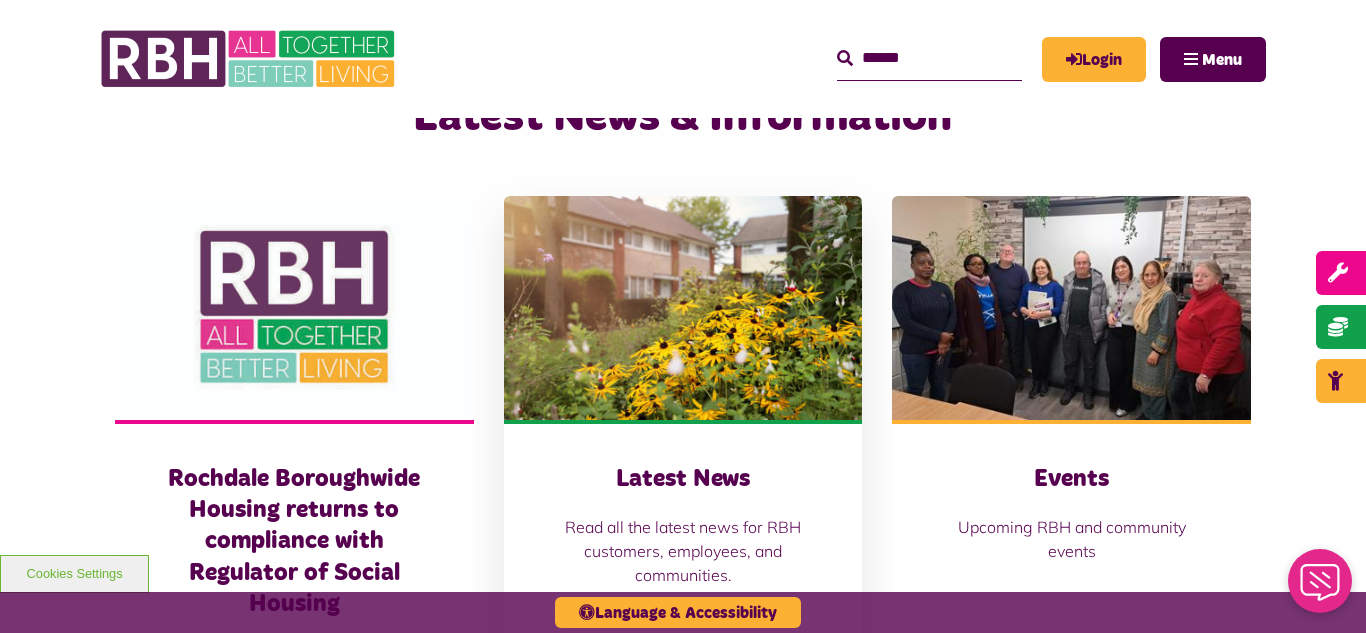 click at bounding box center [683, 308] 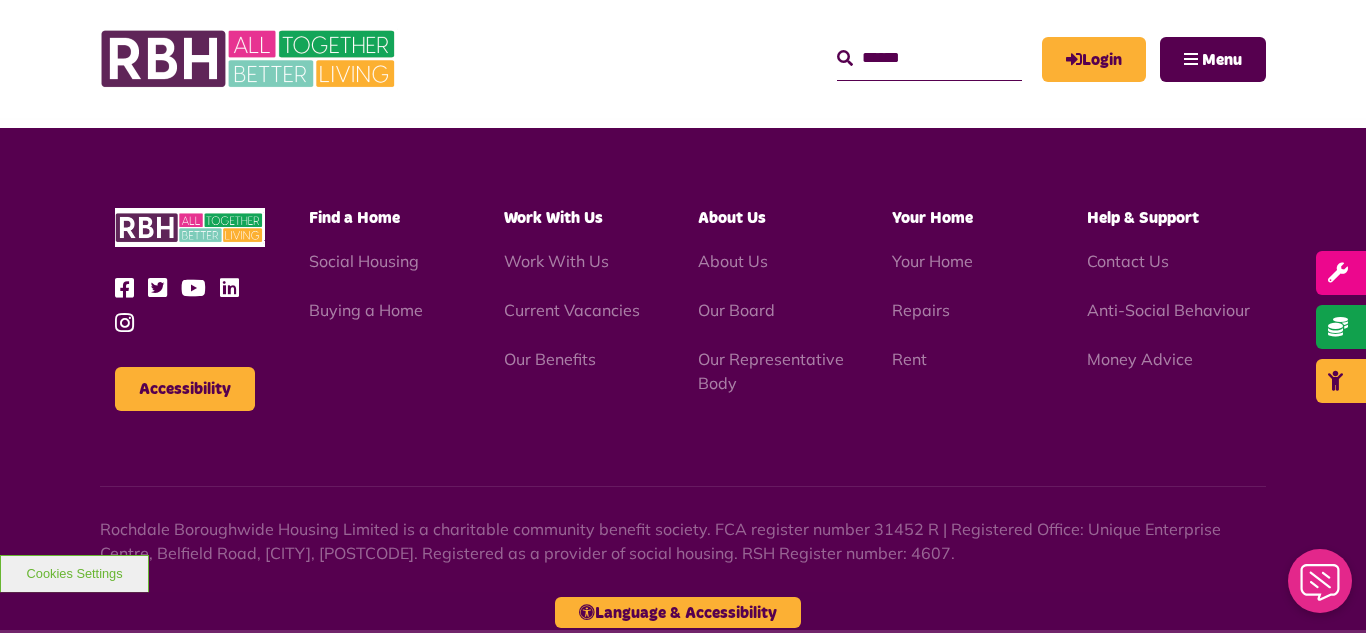 scroll, scrollTop: 1477, scrollLeft: 0, axis: vertical 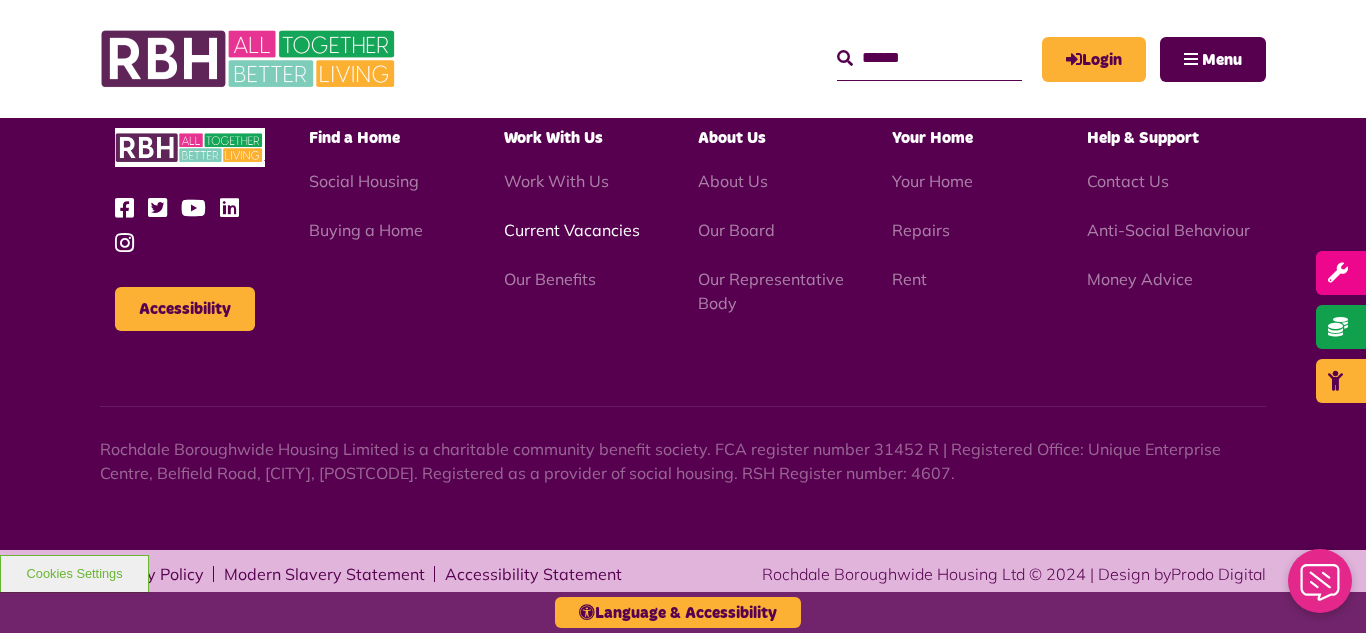click on "Current Vacancies" at bounding box center [572, 230] 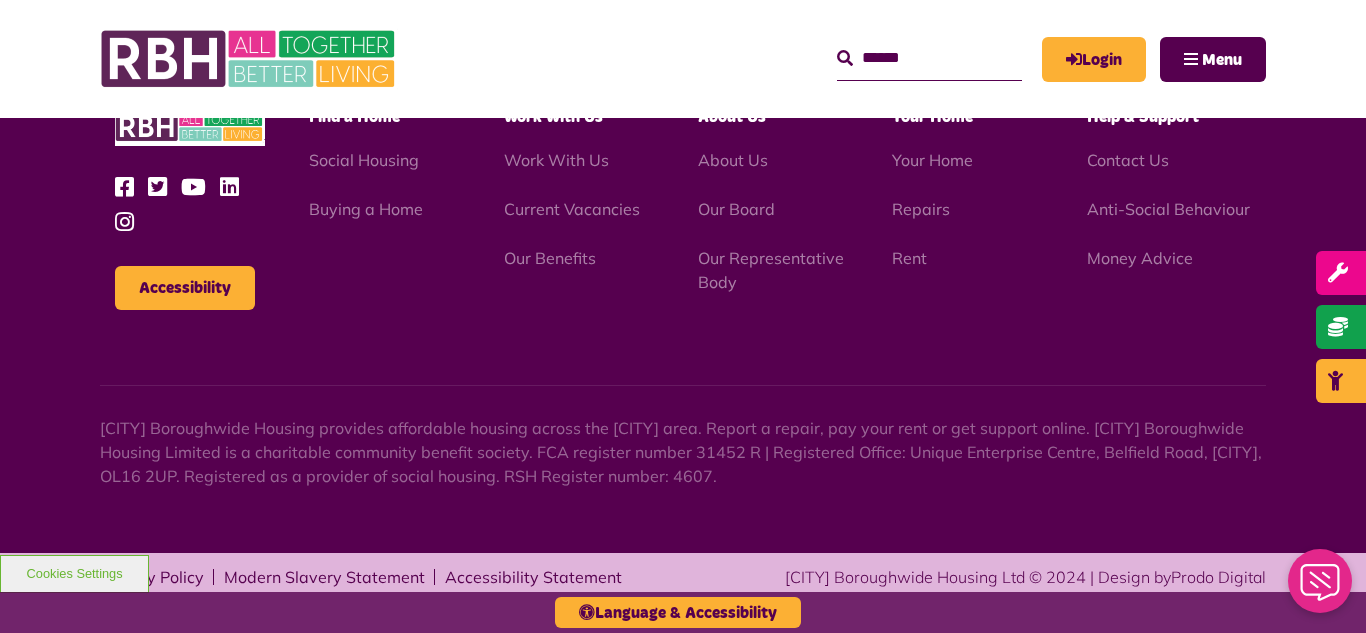 scroll, scrollTop: 2831, scrollLeft: 0, axis: vertical 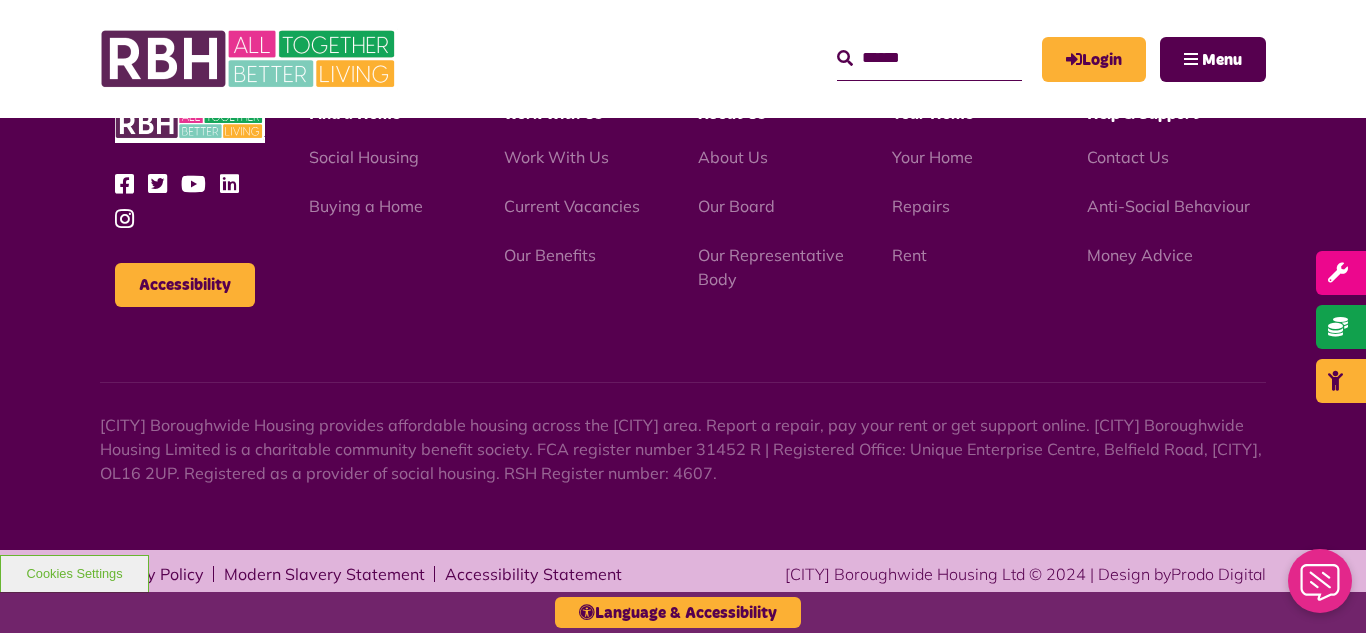 click on "Our Representative Body" at bounding box center [586, 255] 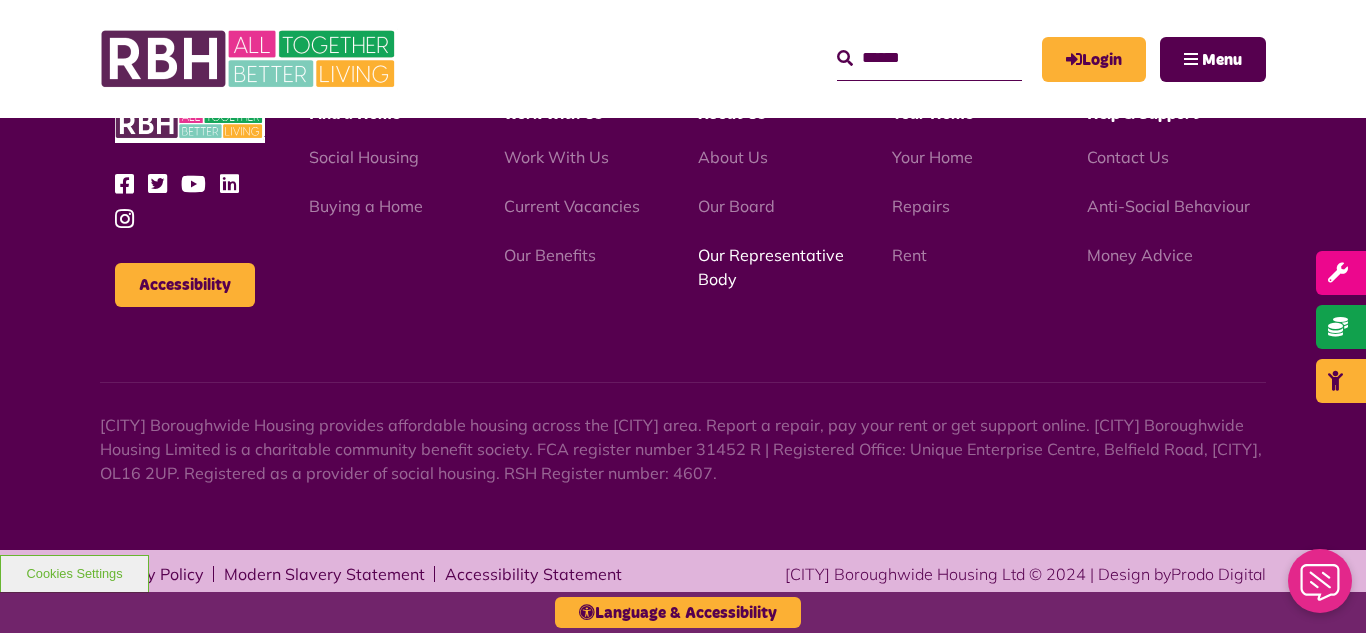 click on "Our Representative Body" at bounding box center (771, 267) 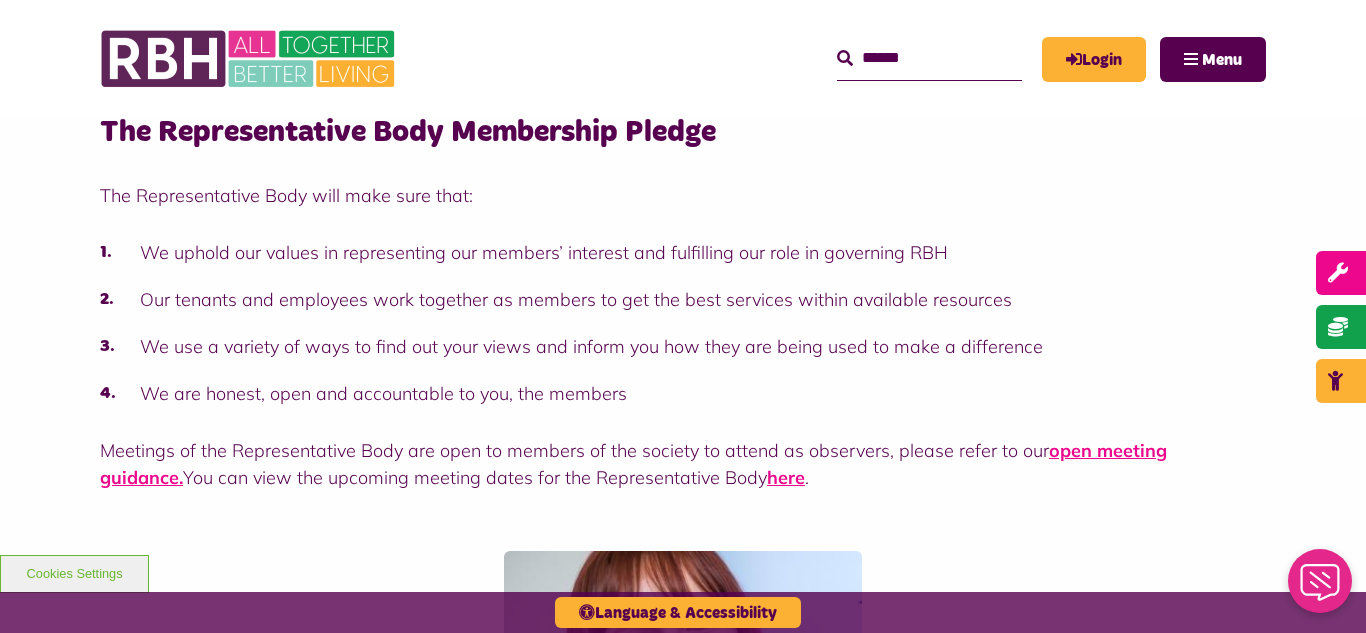 scroll, scrollTop: 880, scrollLeft: 0, axis: vertical 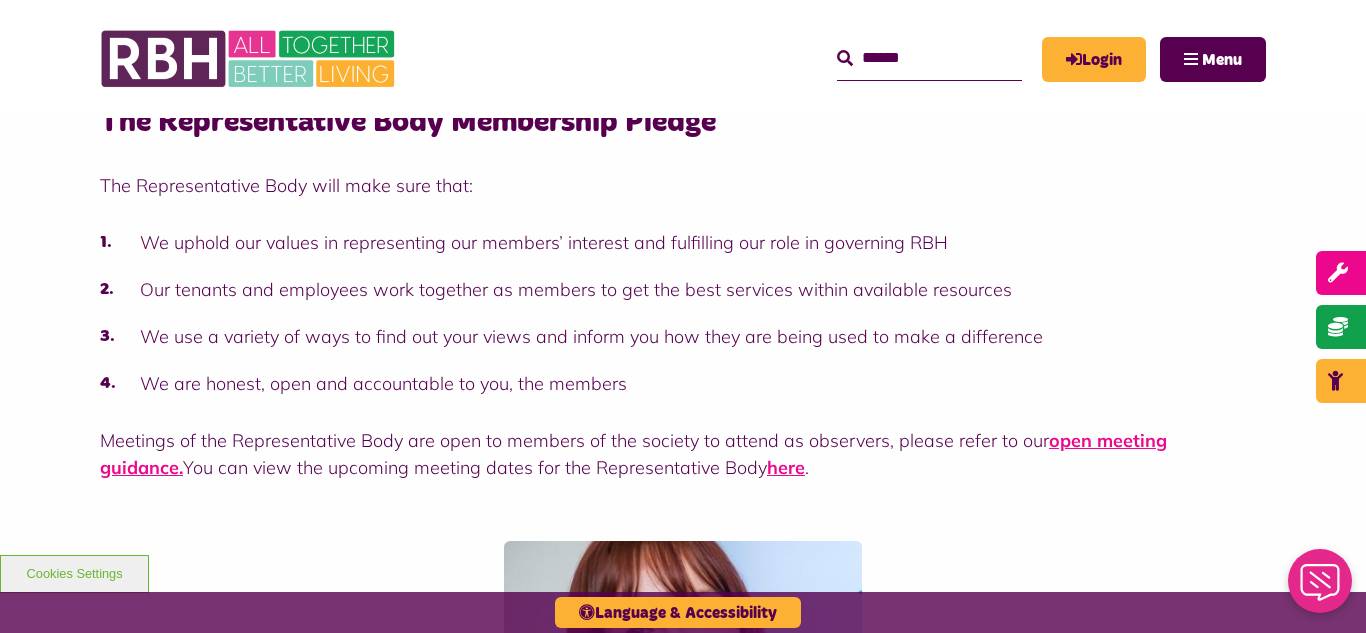 click on "MyRBH
About Us
Contact Us
Search" at bounding box center [683, 59] 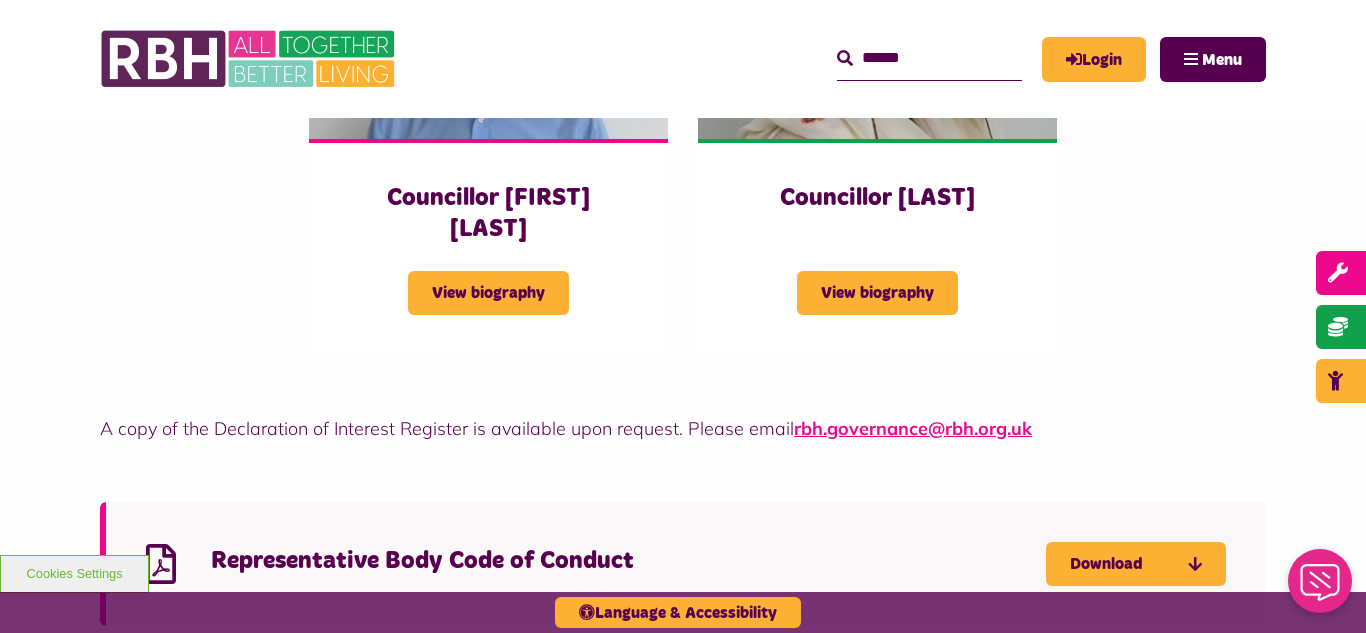scroll, scrollTop: 5520, scrollLeft: 0, axis: vertical 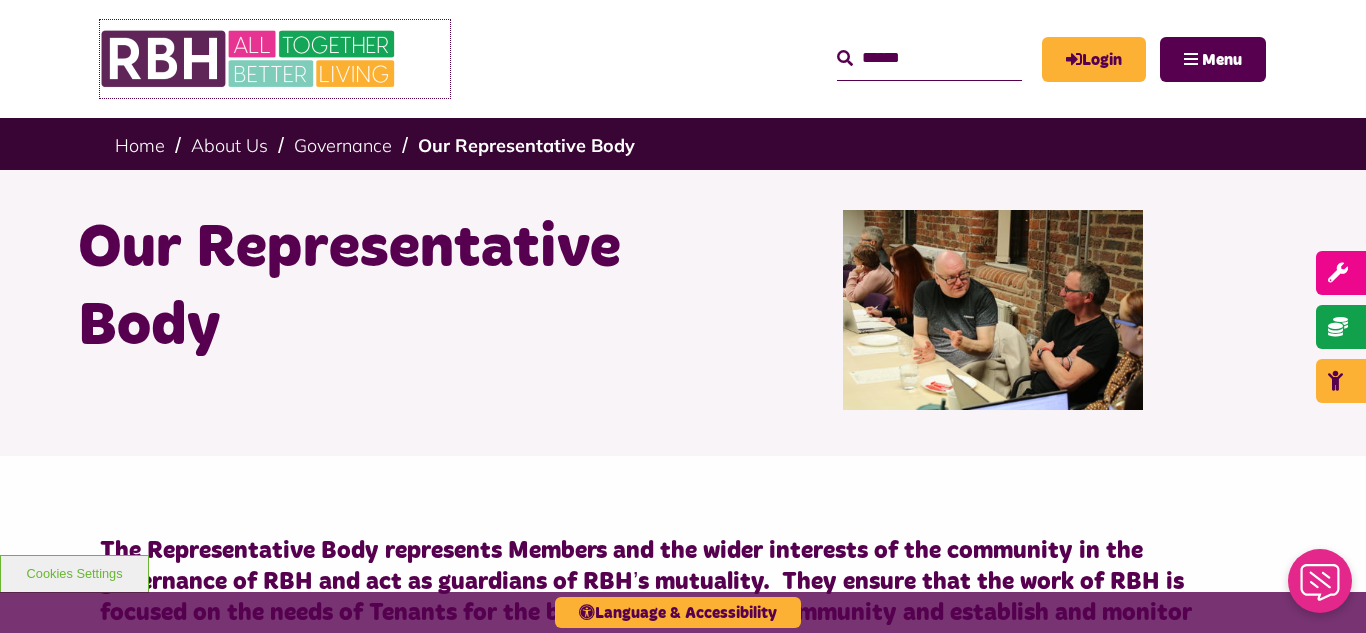 click at bounding box center (250, 59) 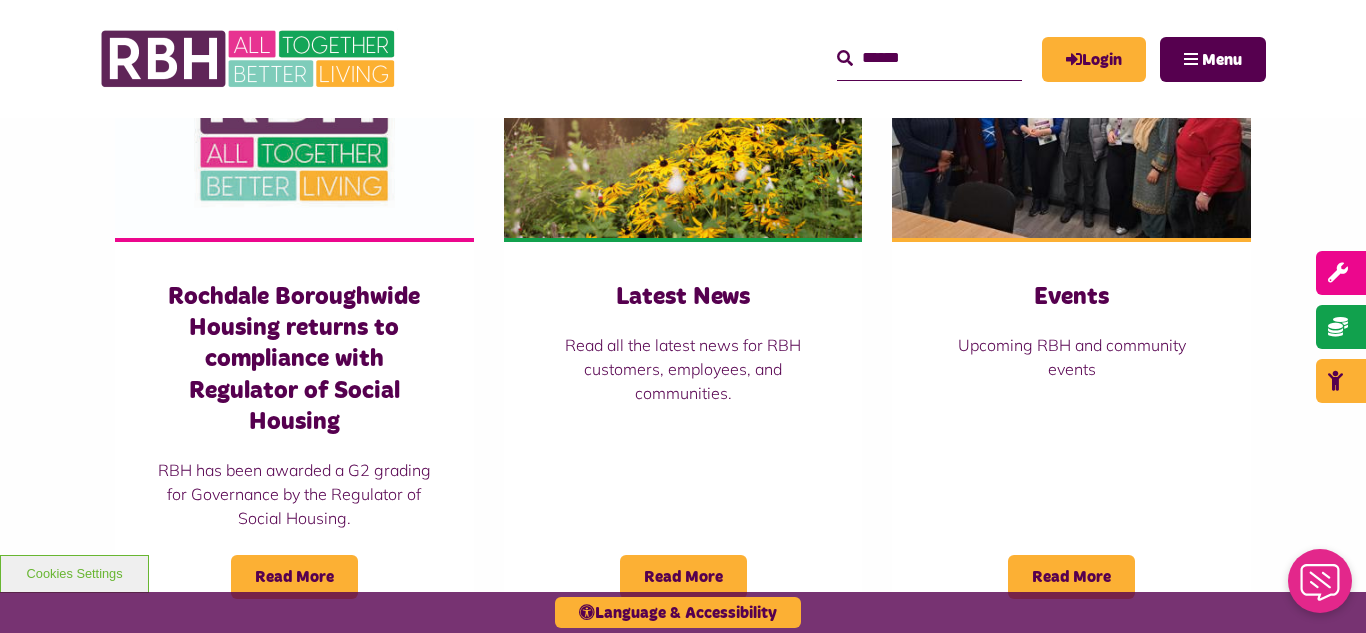 scroll, scrollTop: 1480, scrollLeft: 0, axis: vertical 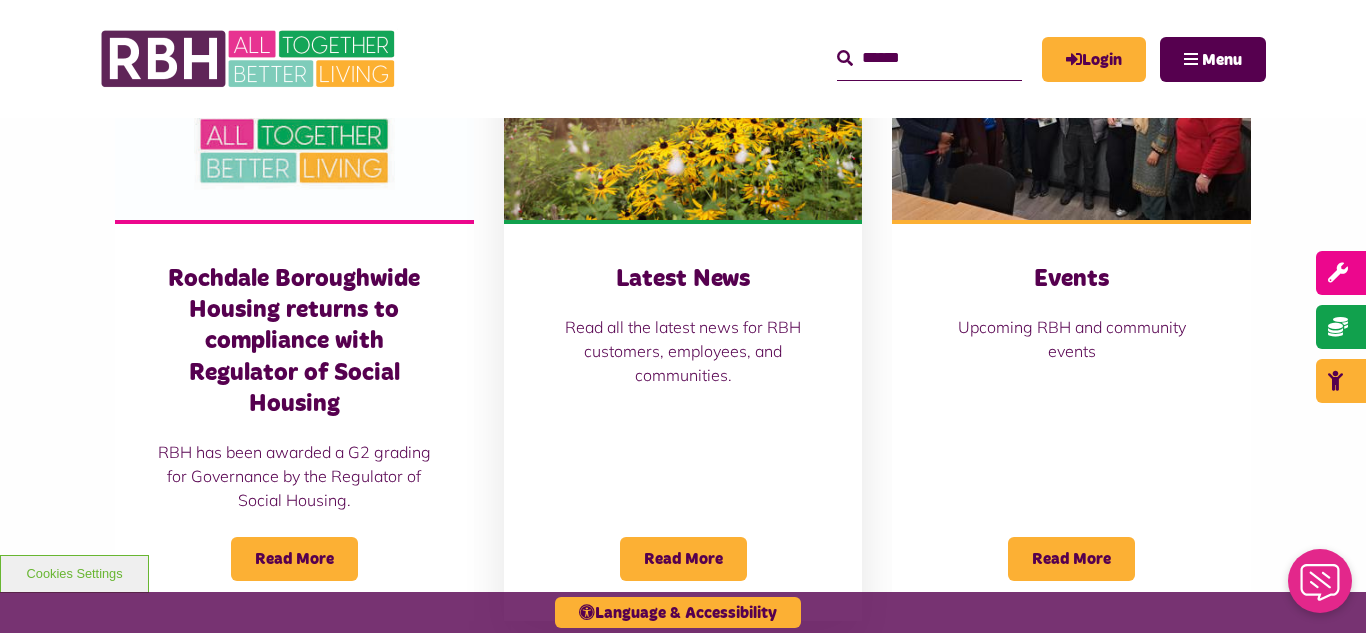 click at bounding box center [683, 108] 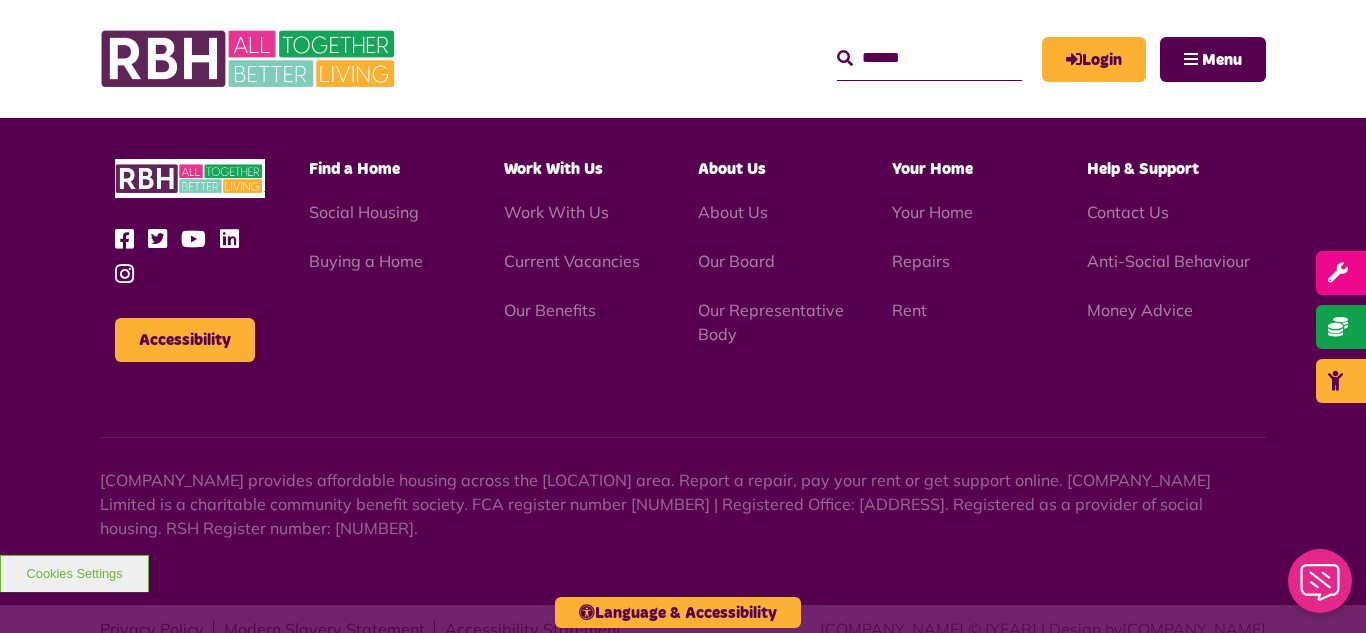 scroll, scrollTop: 1477, scrollLeft: 0, axis: vertical 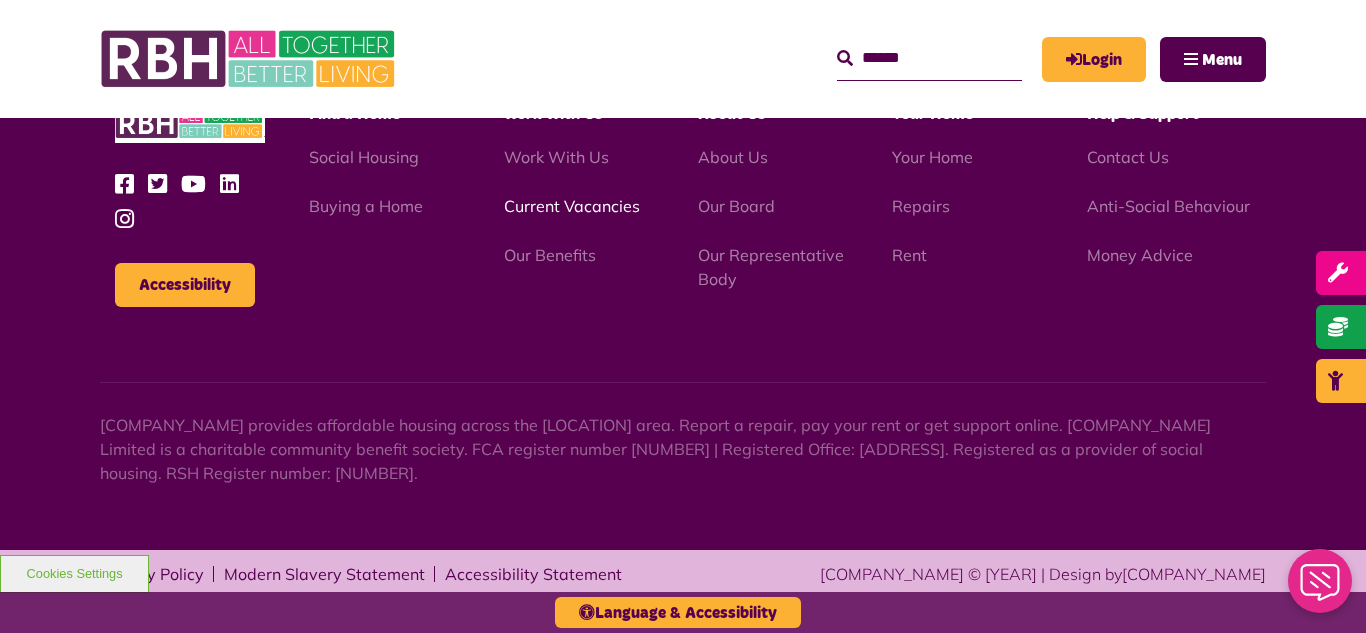 click on "Current Vacancies" at bounding box center [572, 206] 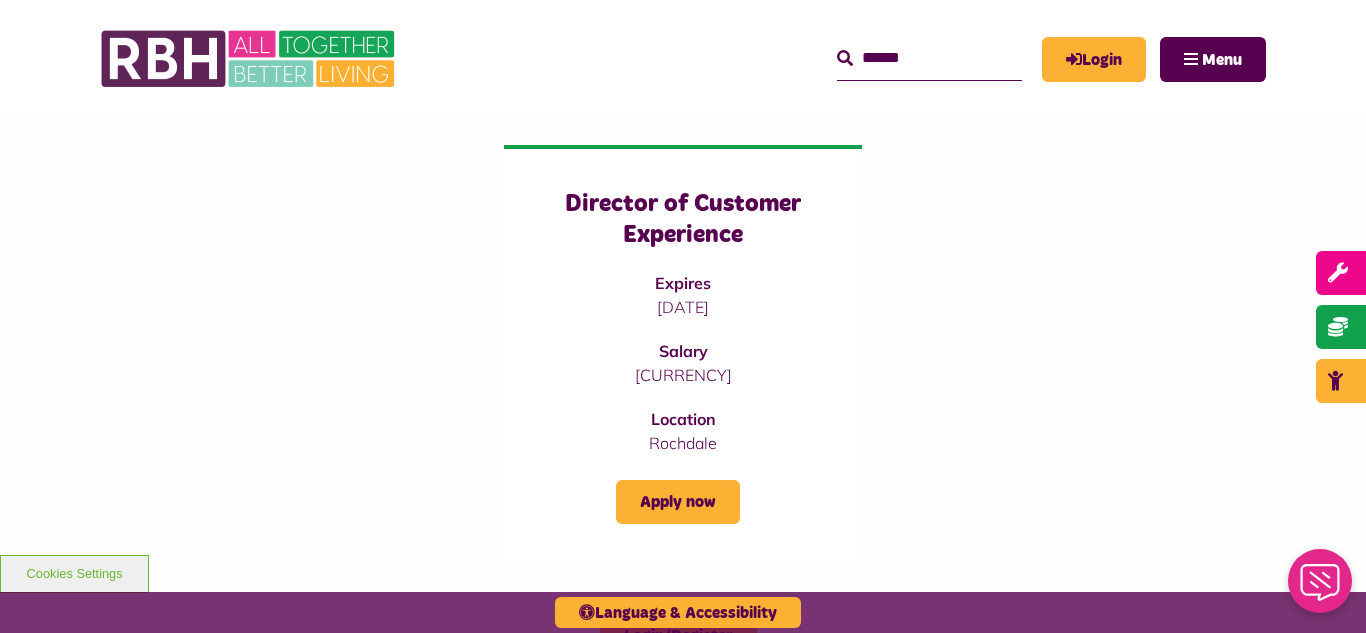 scroll, scrollTop: 1240, scrollLeft: 0, axis: vertical 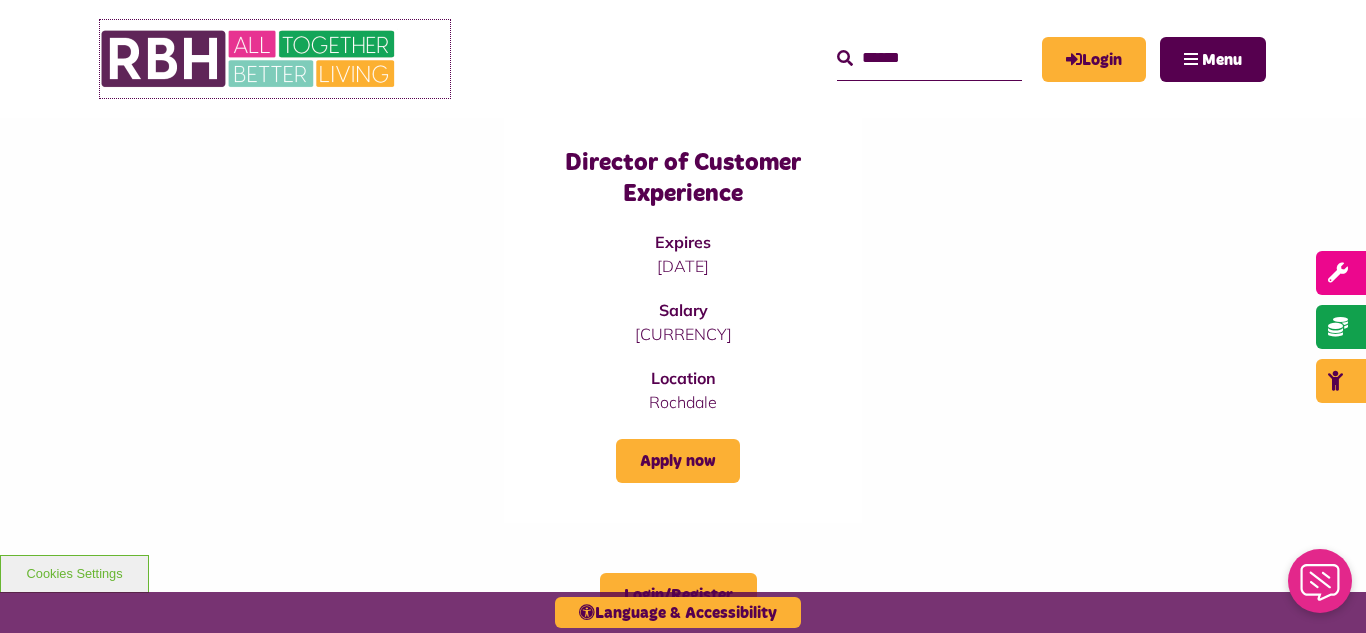 click at bounding box center [250, 59] 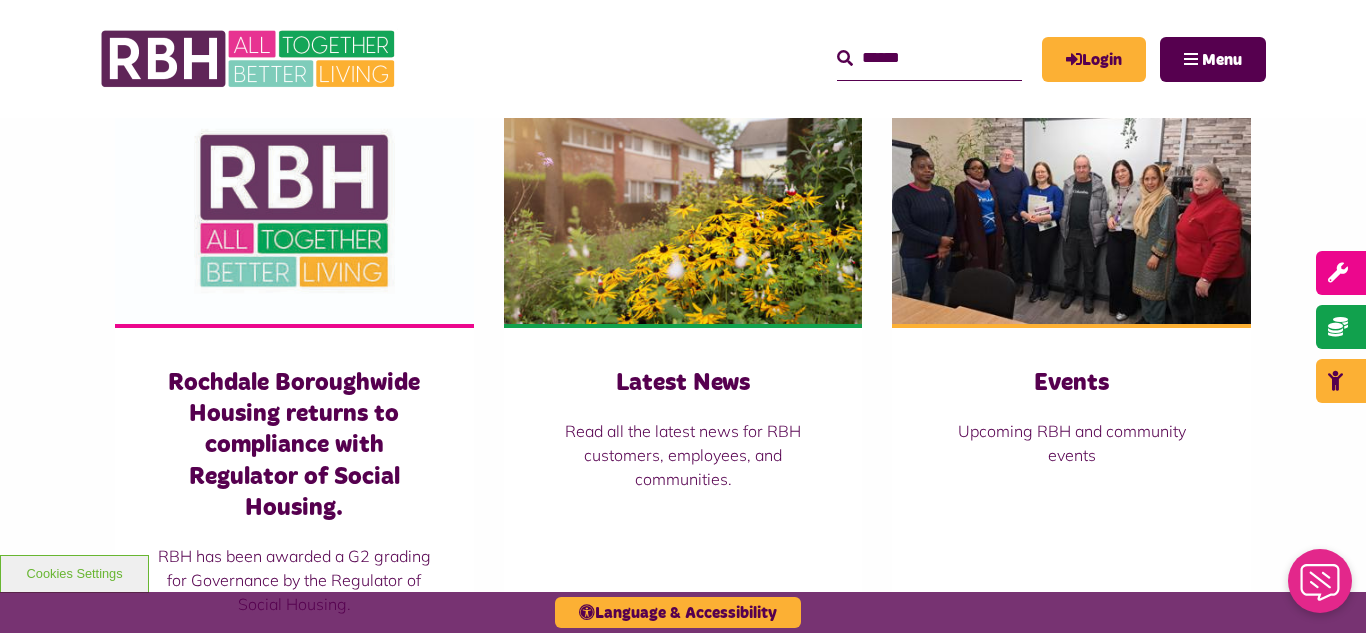 scroll, scrollTop: 1480, scrollLeft: 0, axis: vertical 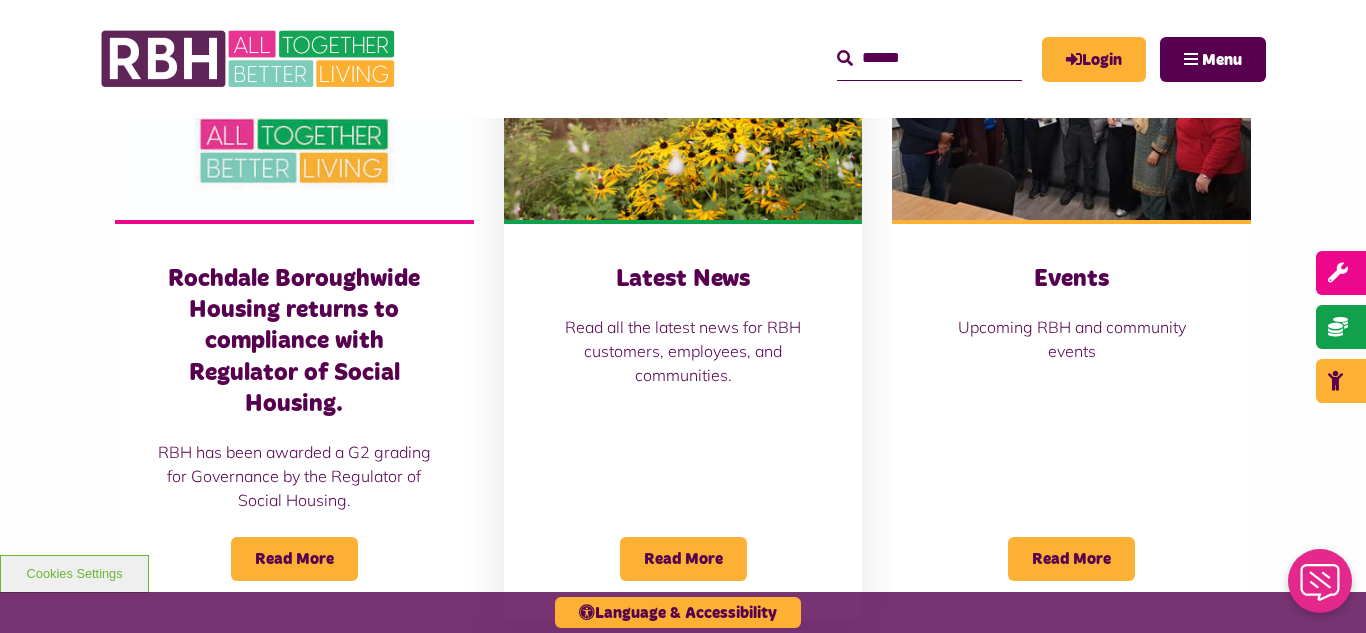 click at bounding box center (683, 108) 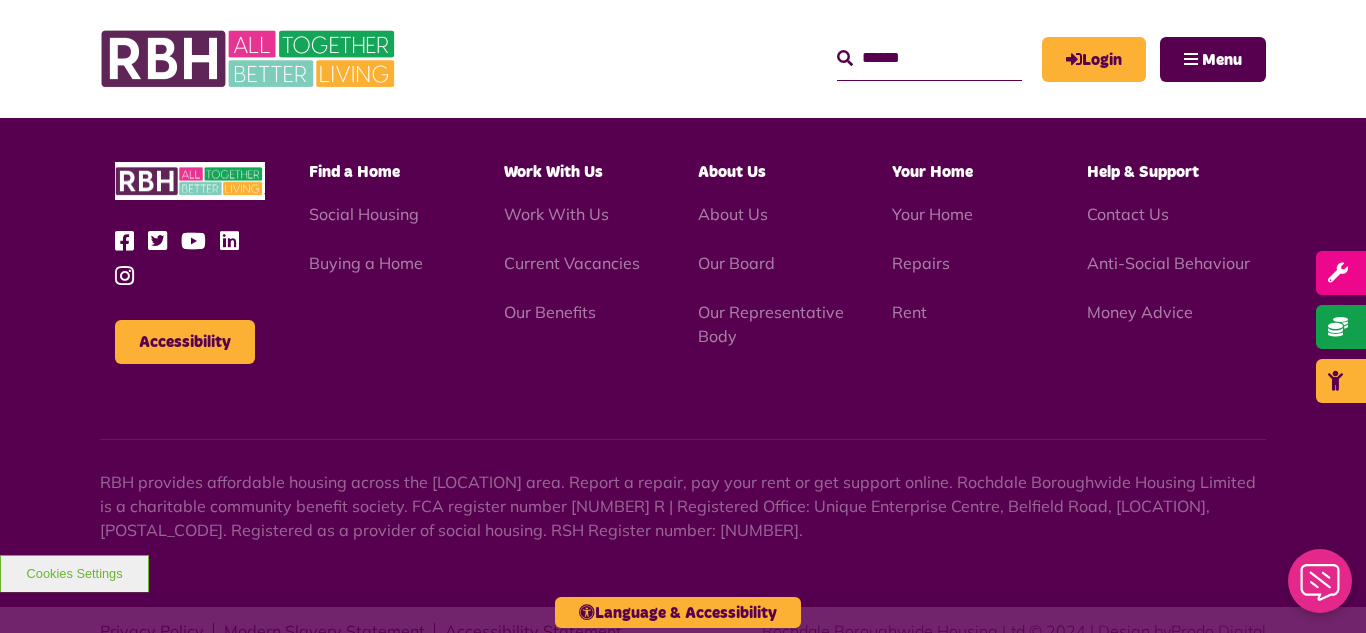 scroll, scrollTop: 1477, scrollLeft: 0, axis: vertical 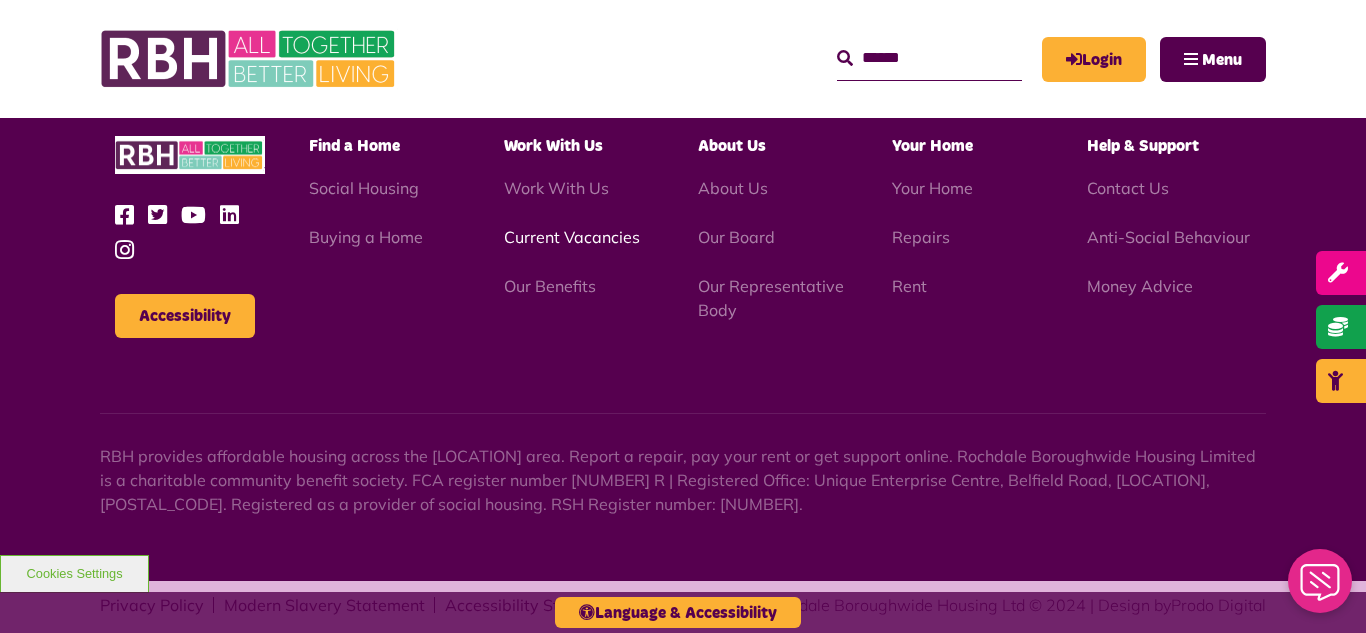 click on "Current Vacancies" at bounding box center [572, 237] 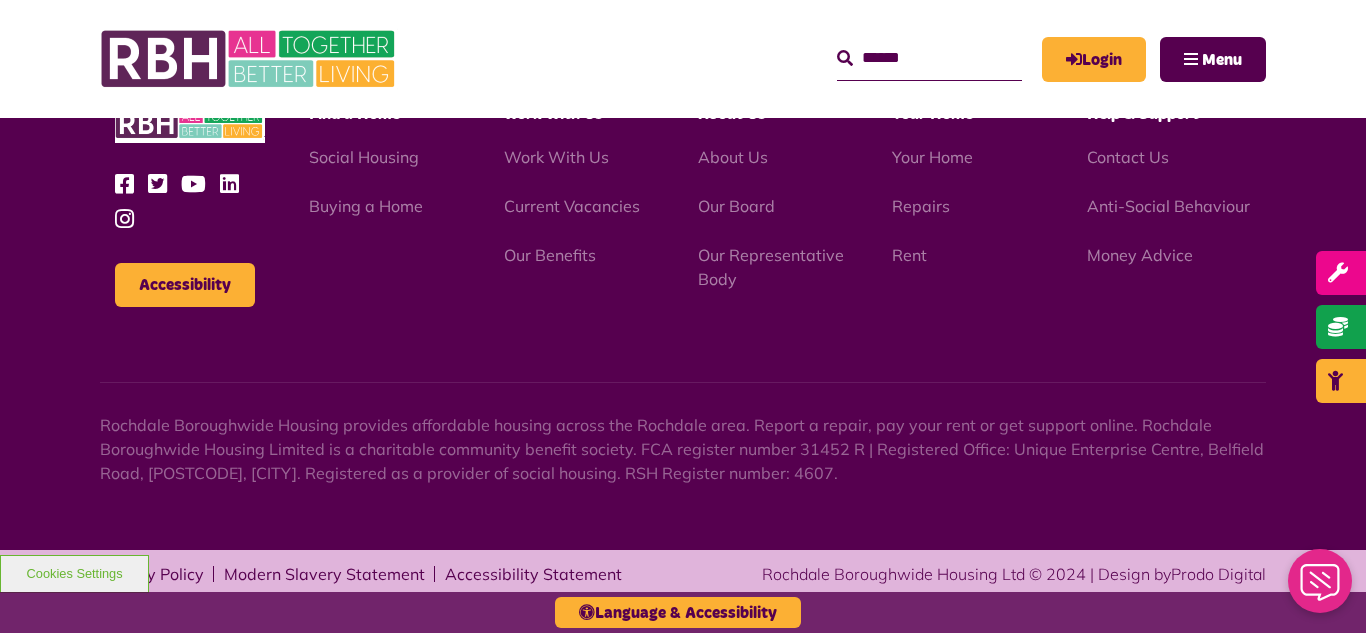 scroll, scrollTop: 2831, scrollLeft: 0, axis: vertical 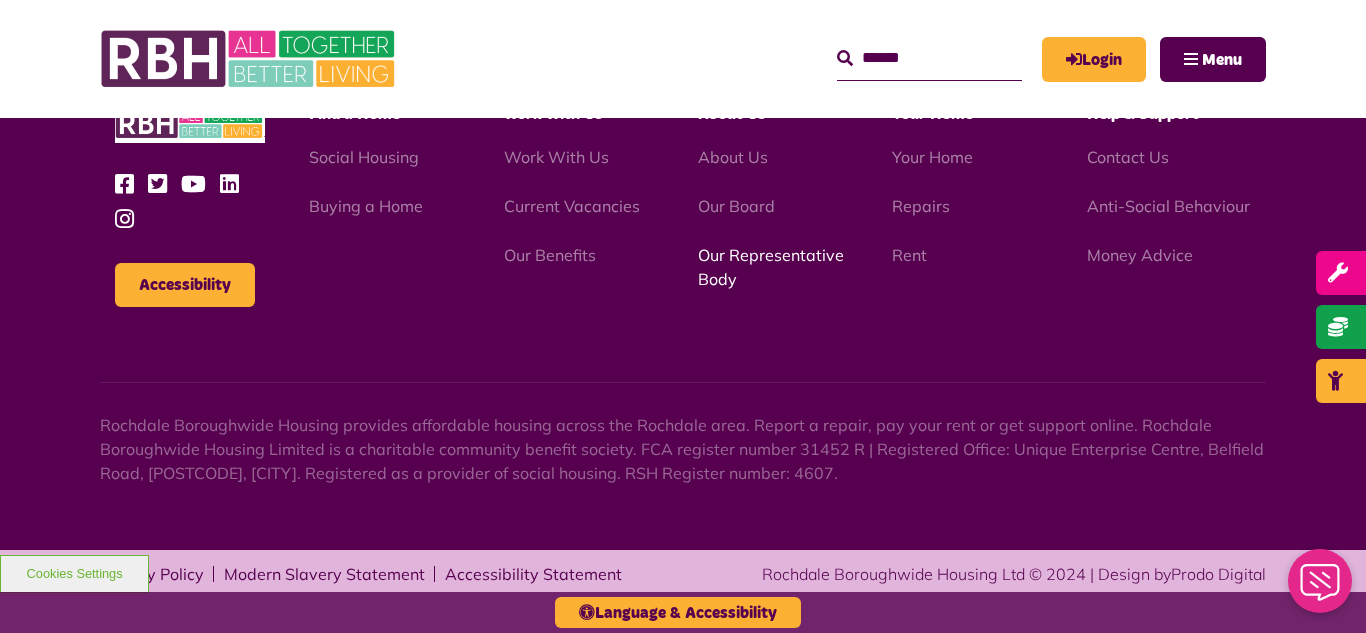 click on "Our Representative Body" at bounding box center [771, 267] 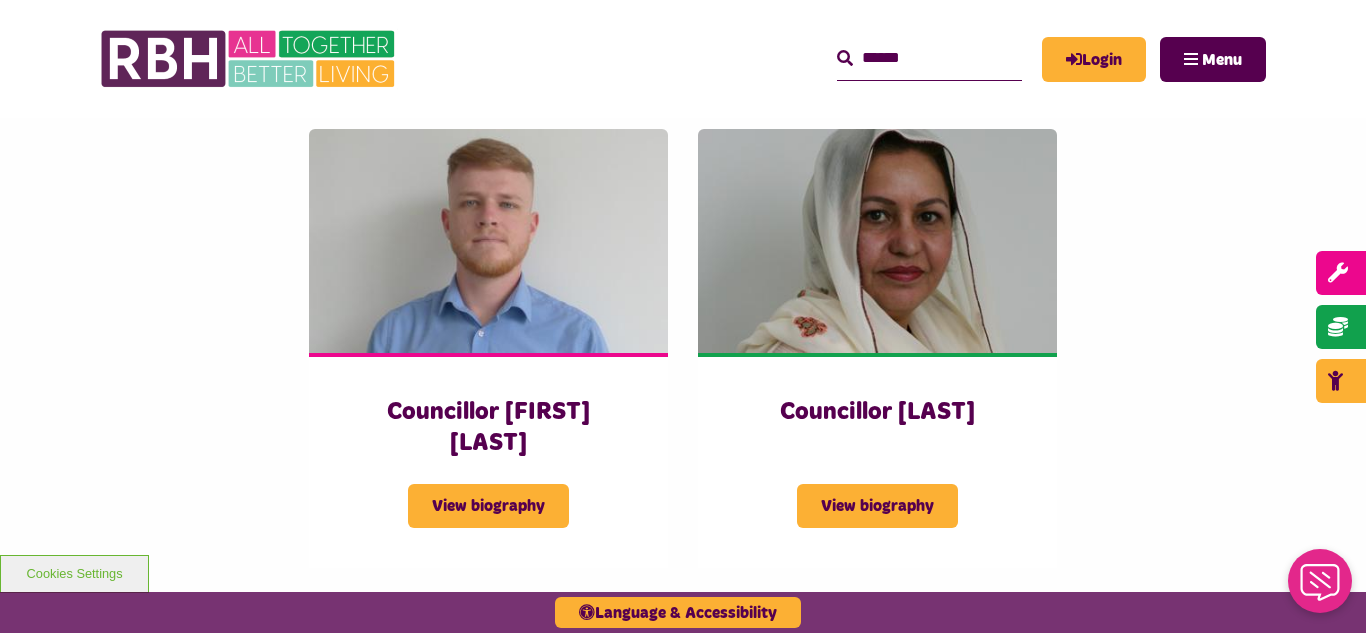 scroll, scrollTop: 5360, scrollLeft: 0, axis: vertical 